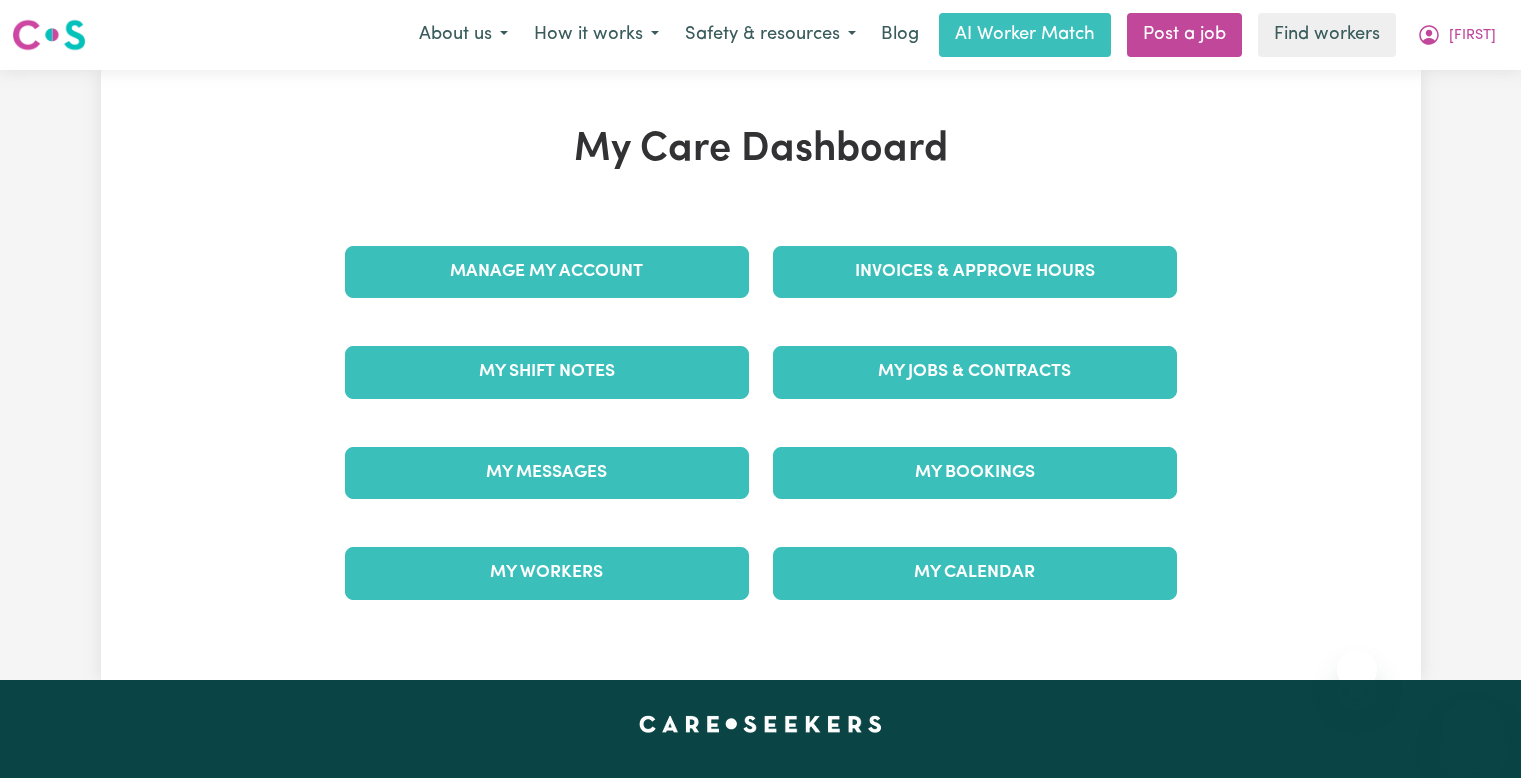 scroll, scrollTop: 0, scrollLeft: 0, axis: both 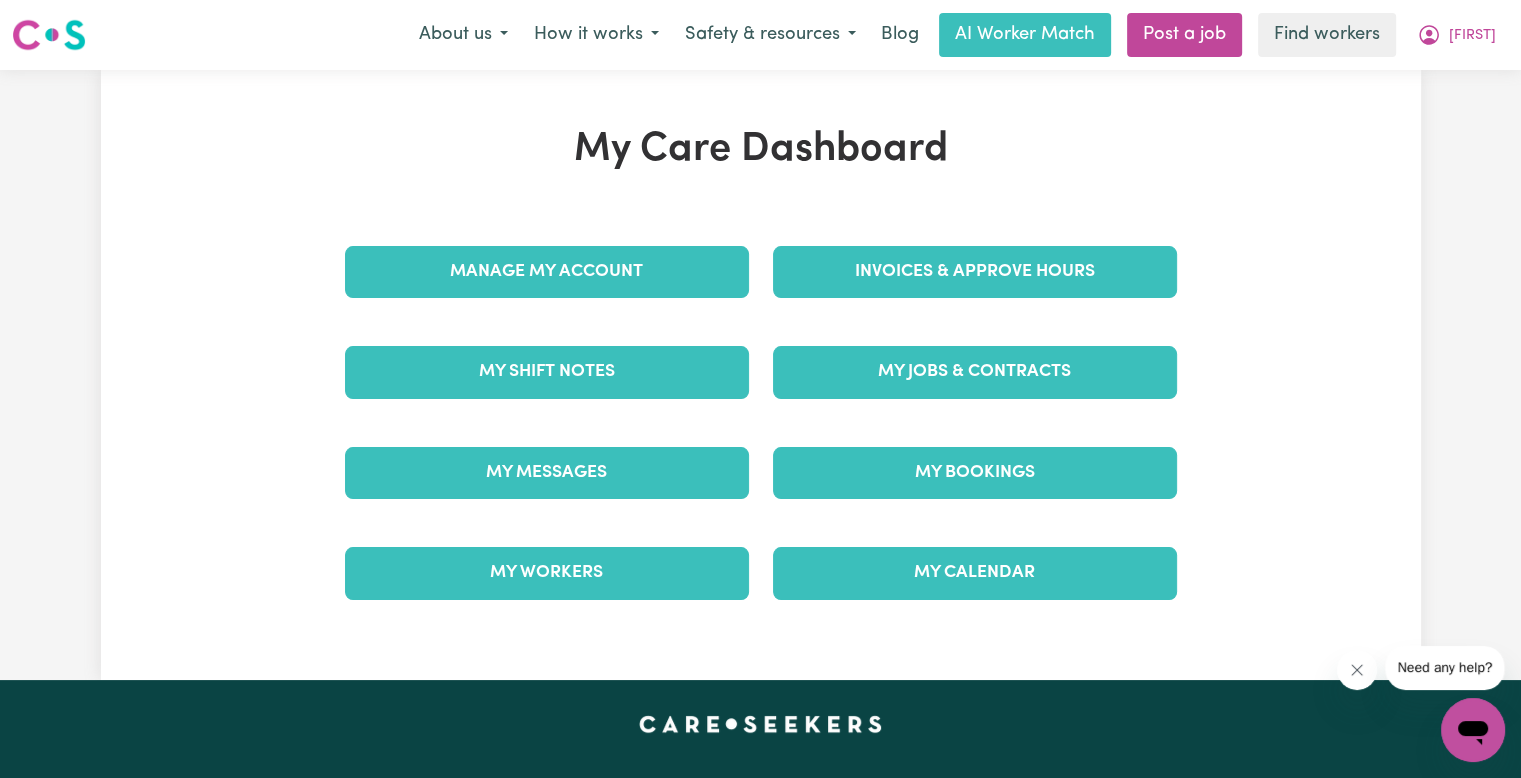 click on "Invoices & Approve Hours" at bounding box center (975, 272) 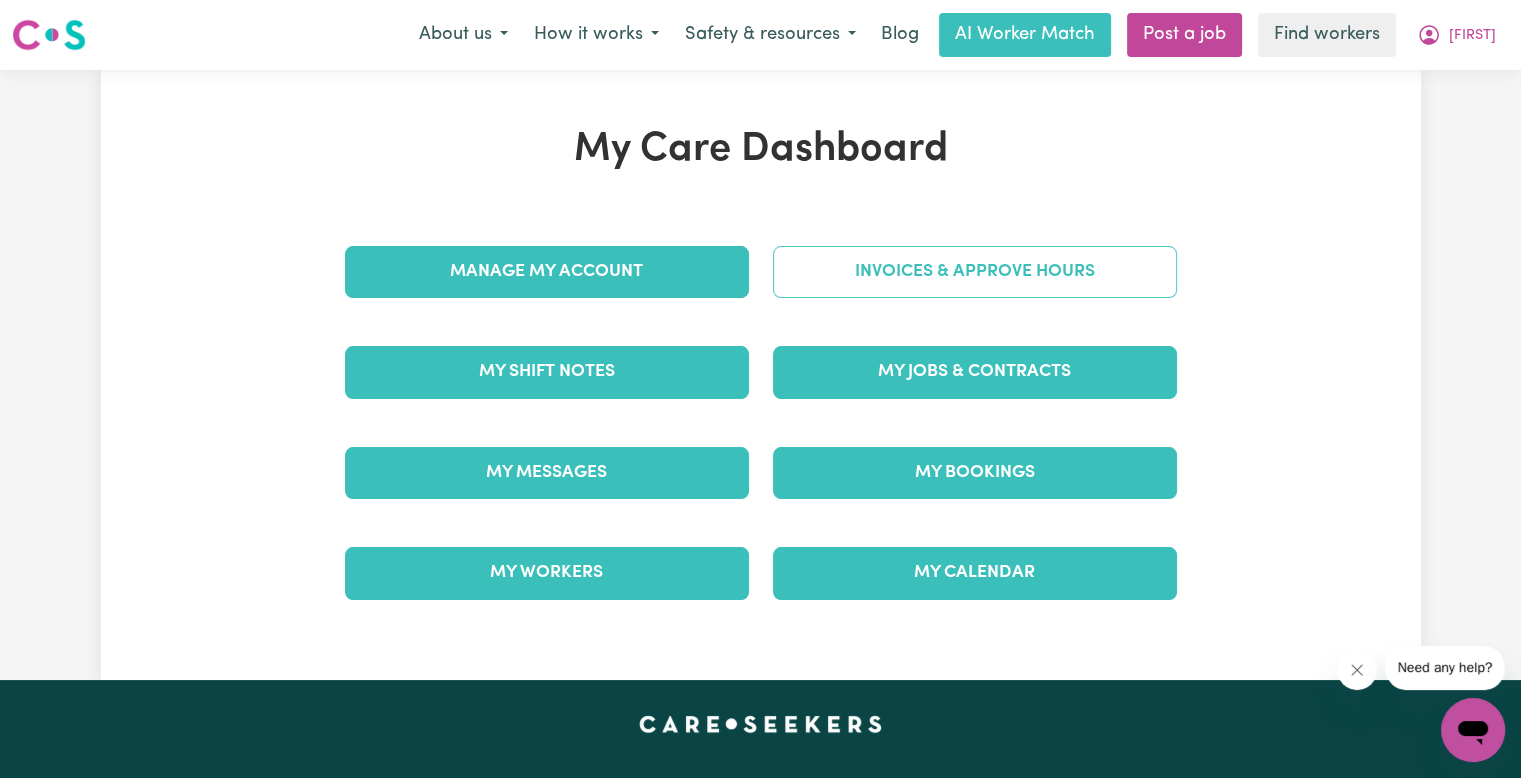 click on "Invoices & Approve Hours" at bounding box center [975, 272] 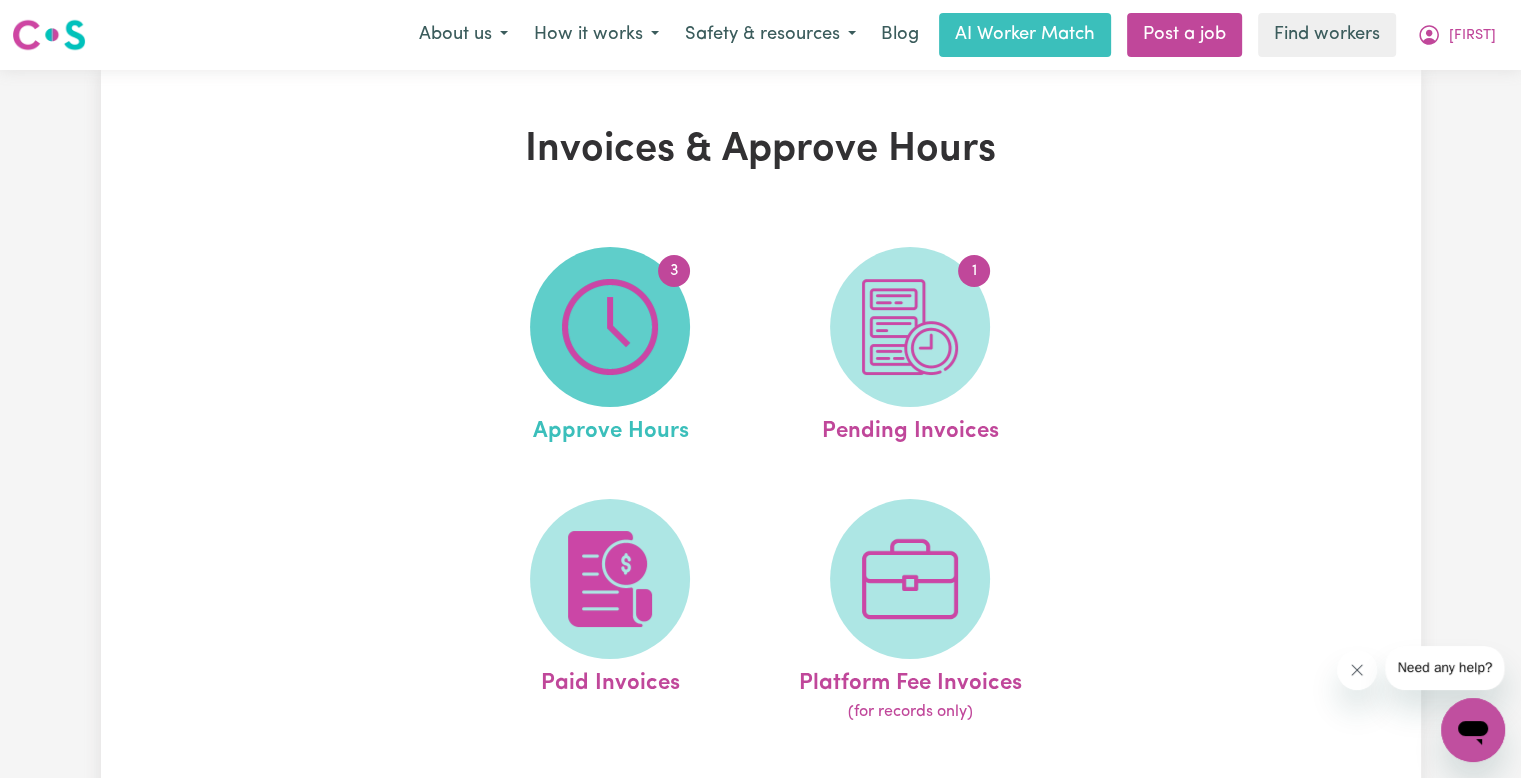 click at bounding box center [610, 327] 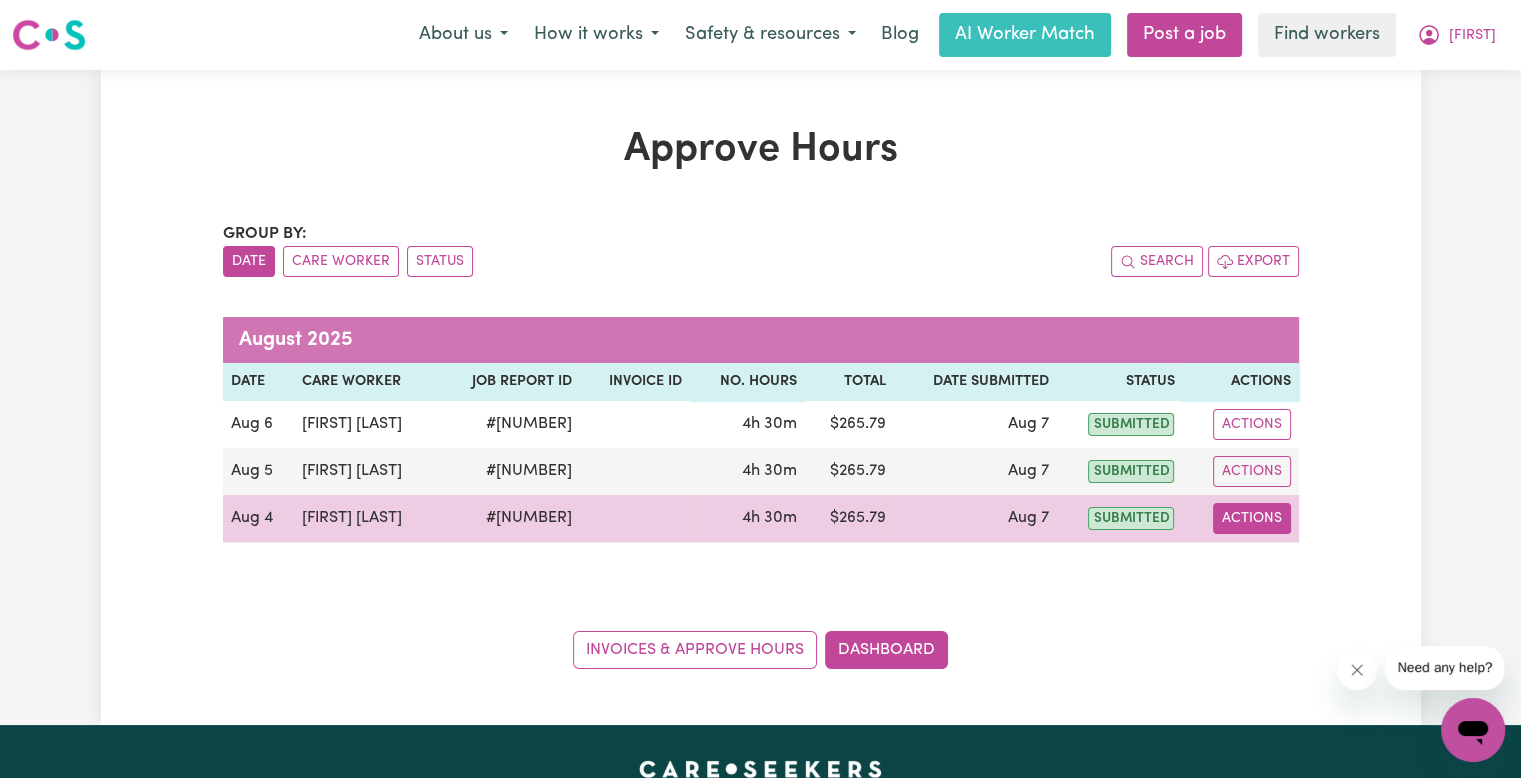 click on "Actions" at bounding box center (1252, 518) 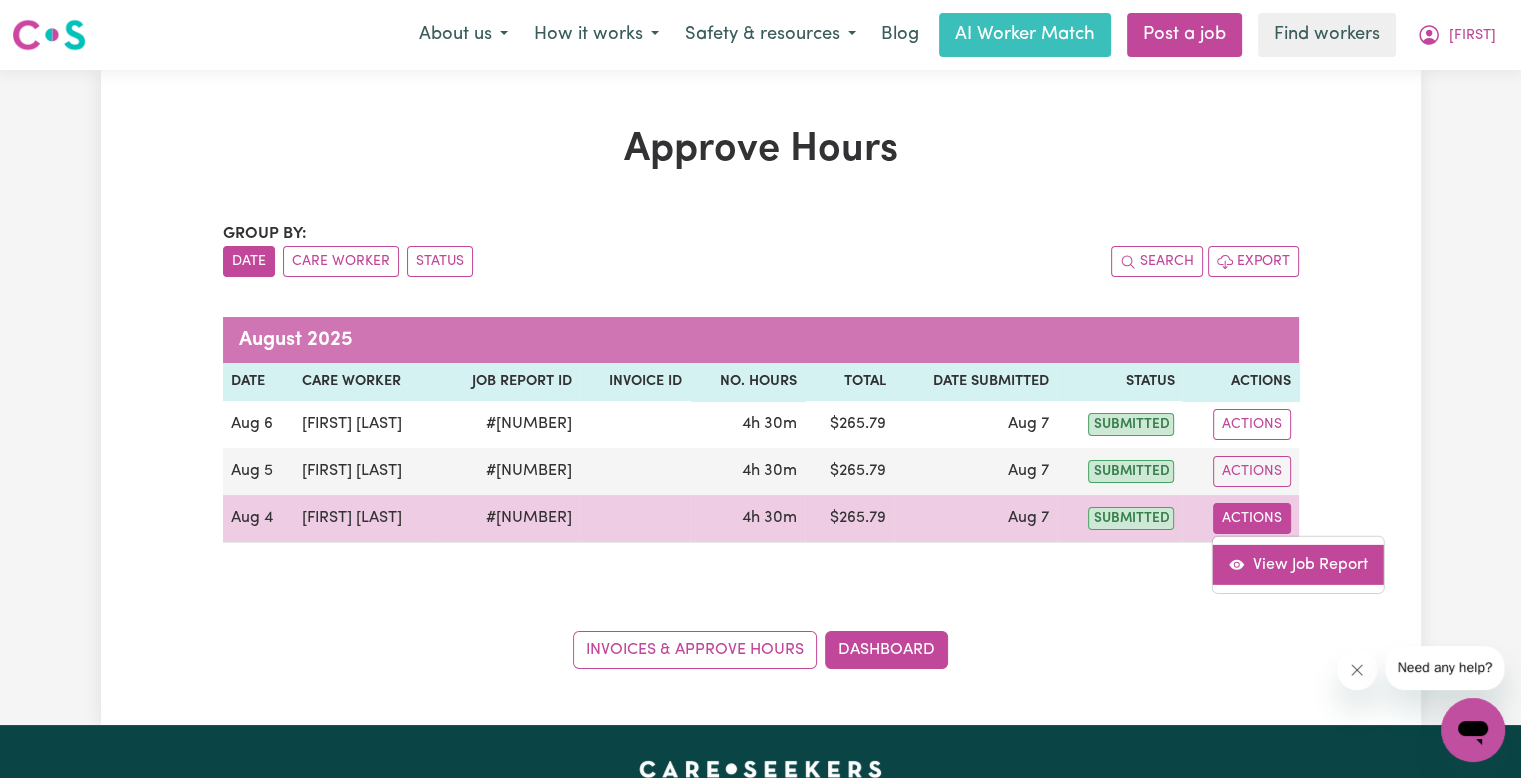 click on "View Job Report" at bounding box center (1298, 564) 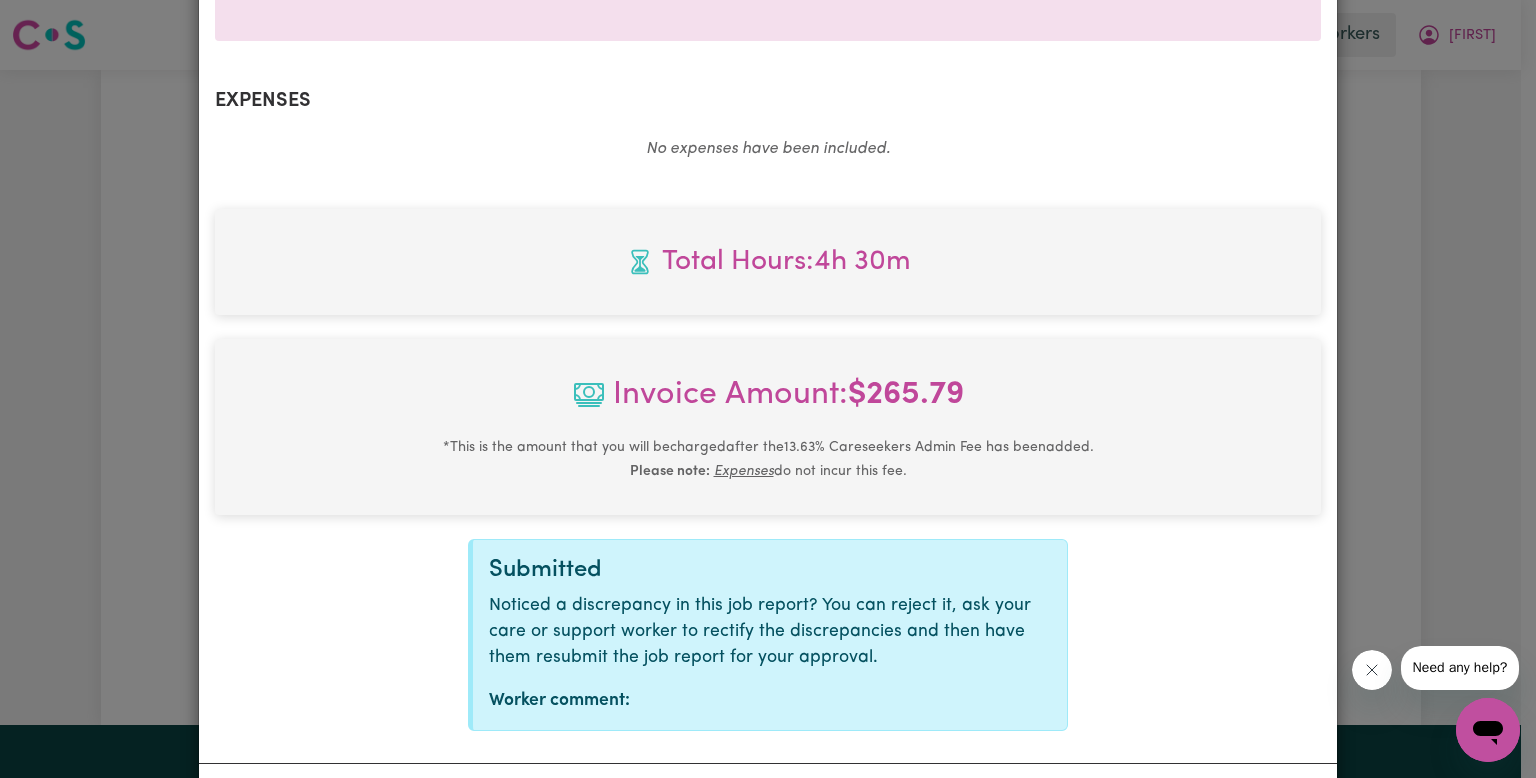 scroll, scrollTop: 764, scrollLeft: 0, axis: vertical 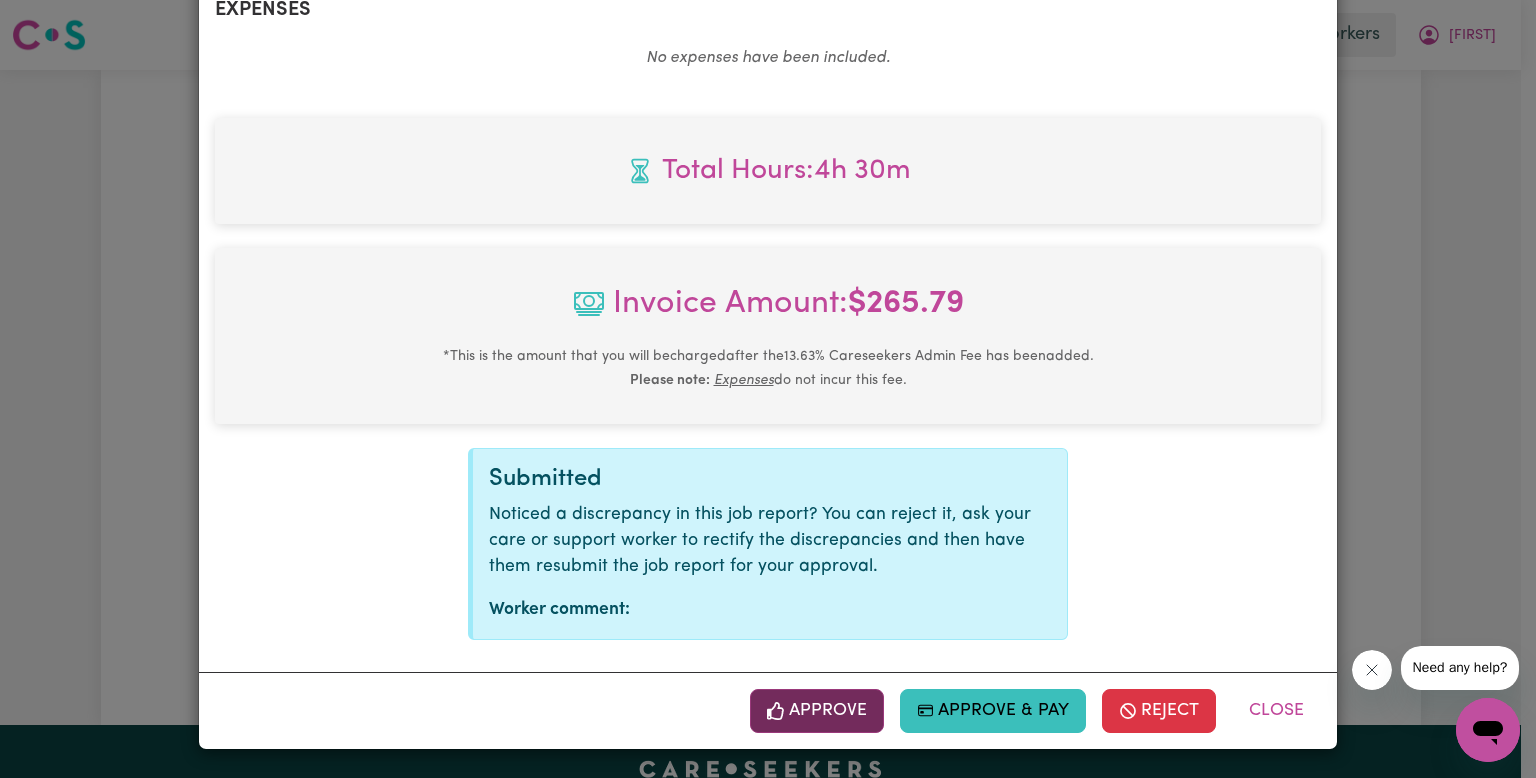 click on "Approve" at bounding box center [817, 711] 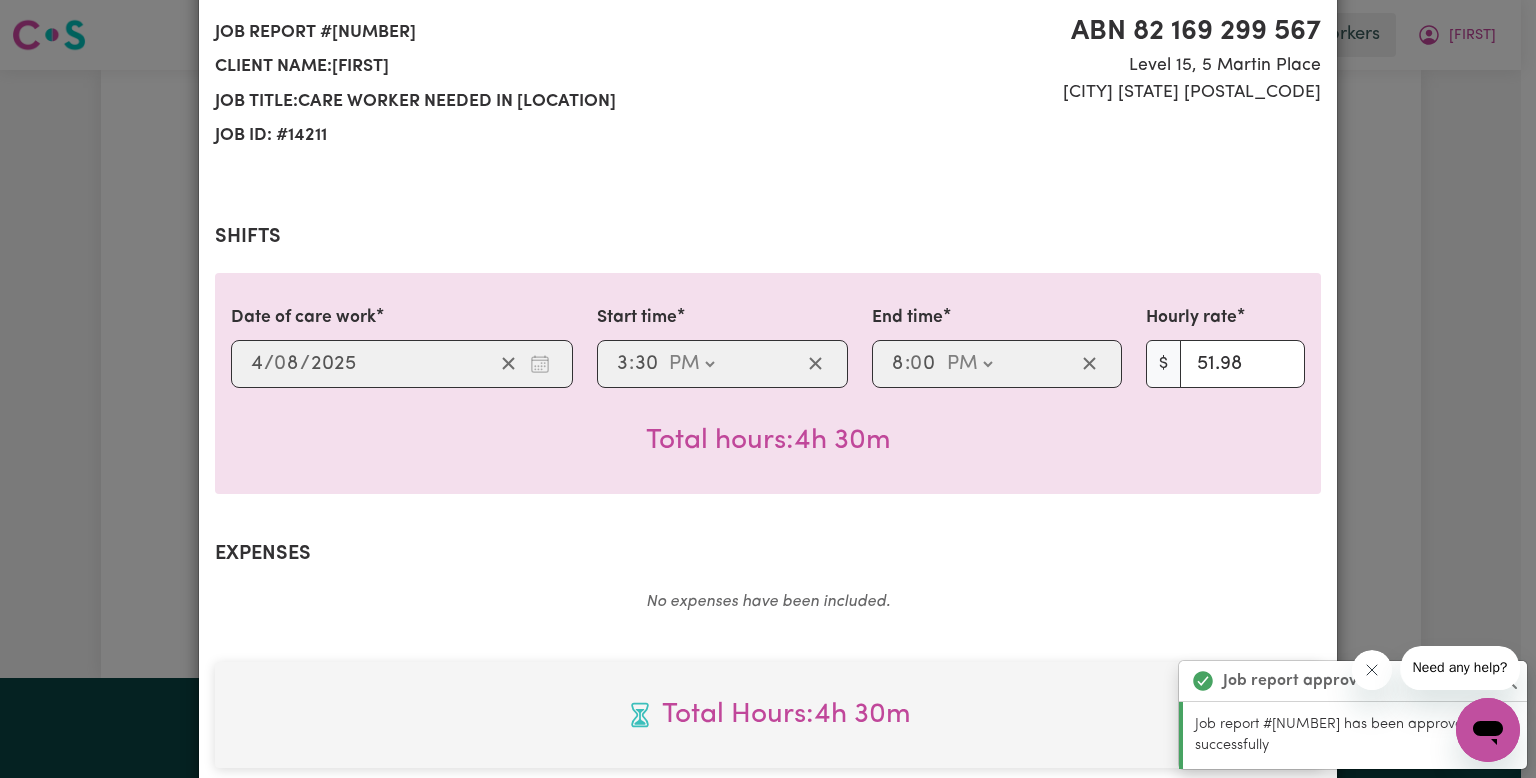 scroll, scrollTop: 0, scrollLeft: 0, axis: both 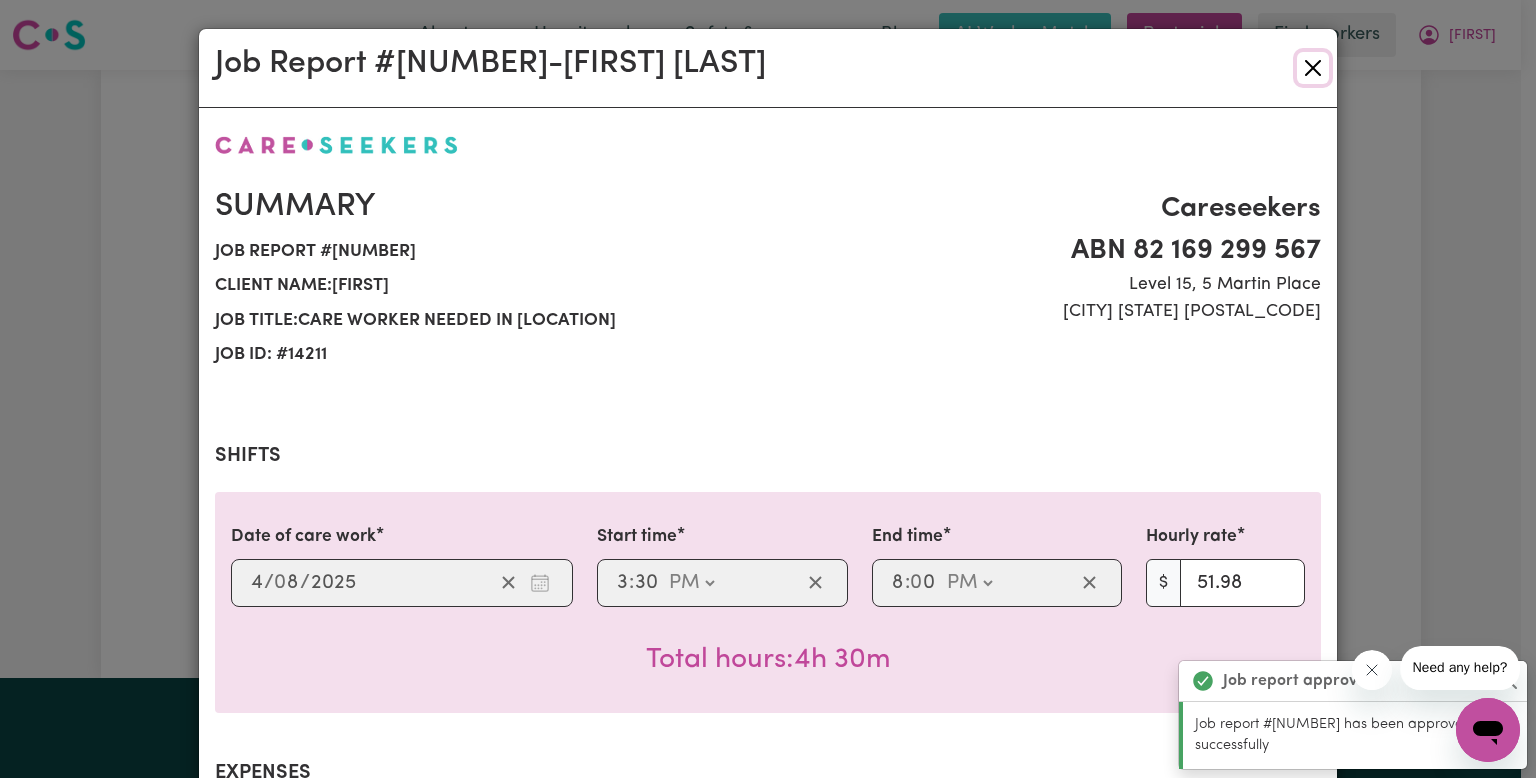 click at bounding box center (1313, 68) 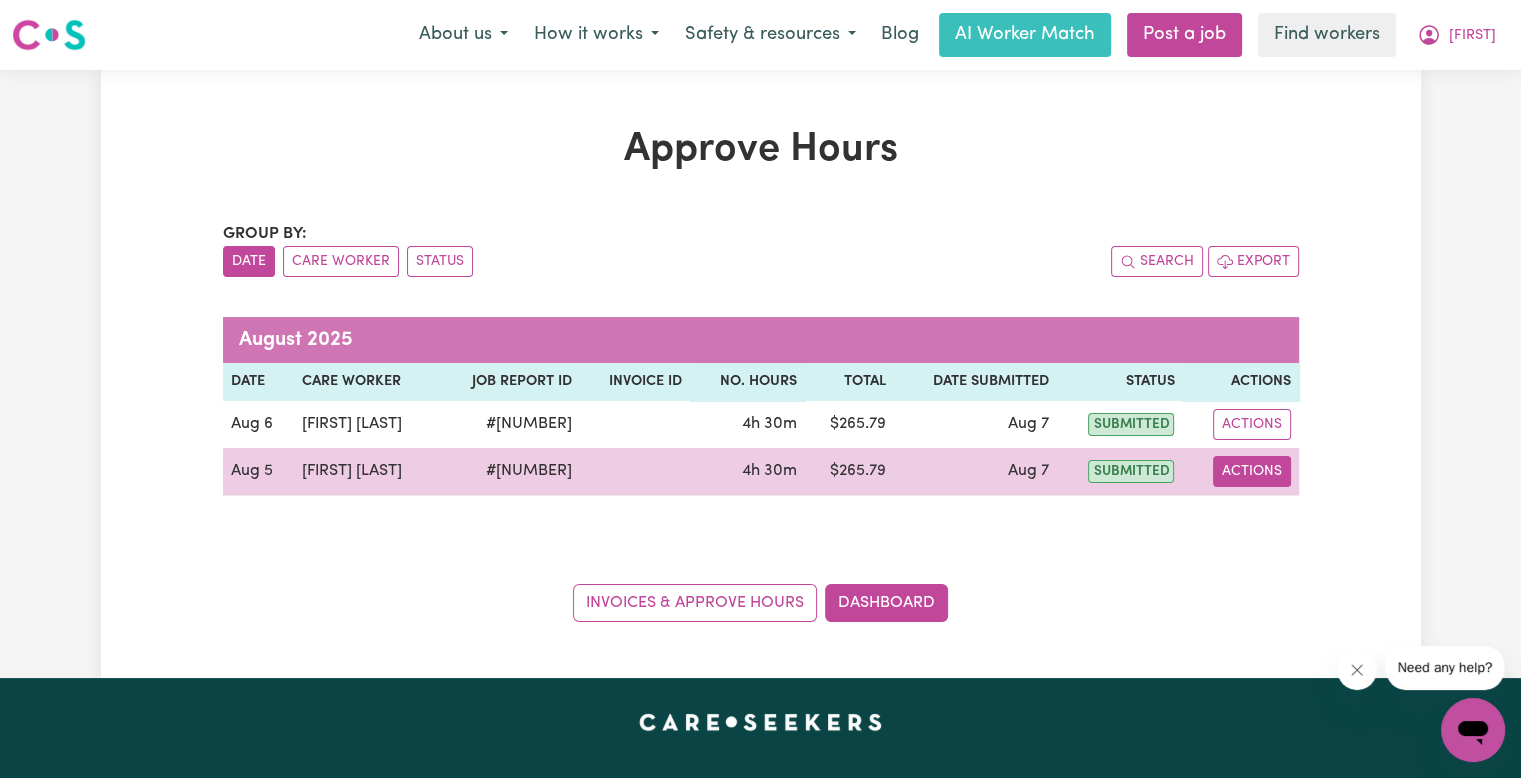 click on "Actions" at bounding box center (1252, 471) 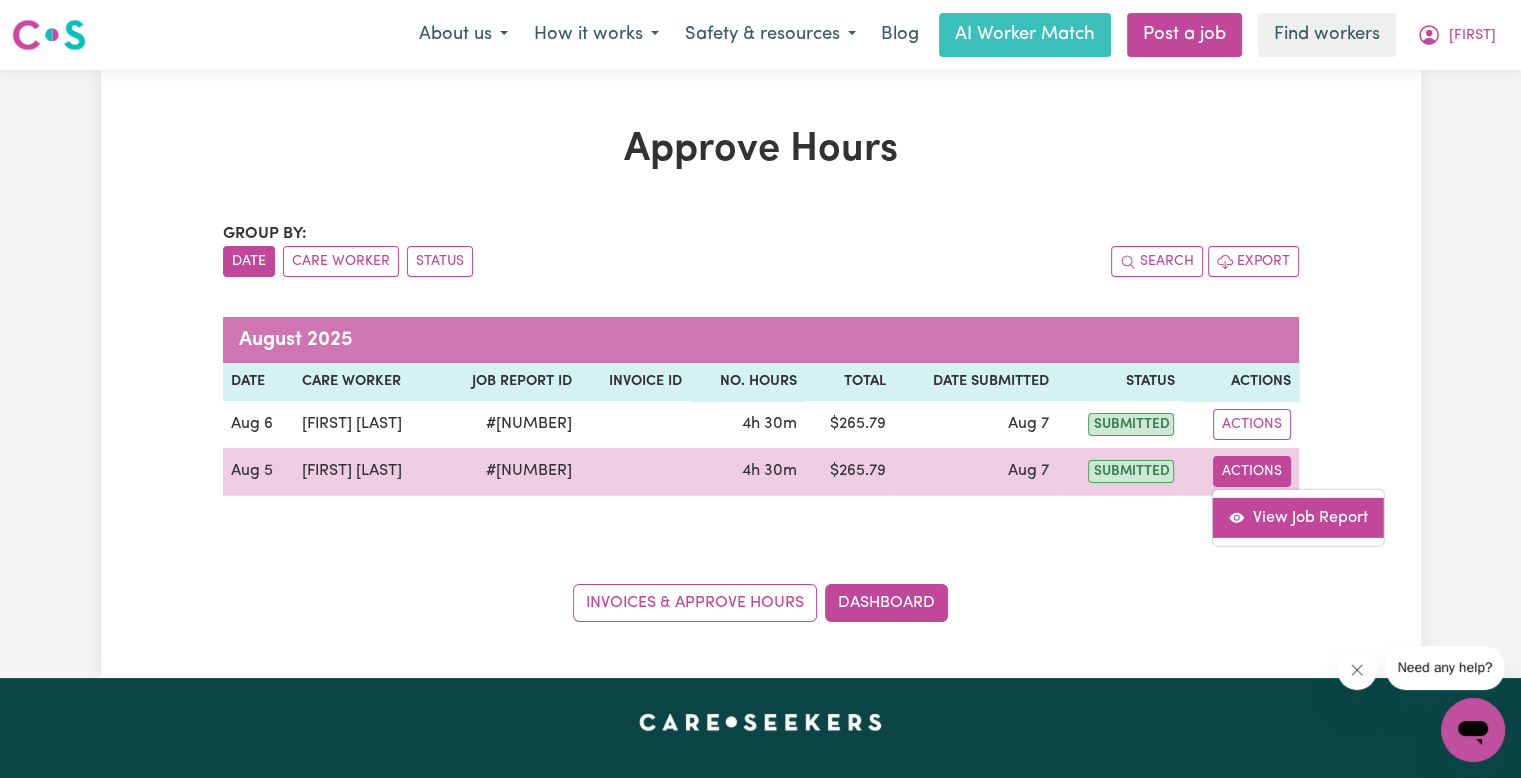 click on "View Job Report" at bounding box center [1298, 517] 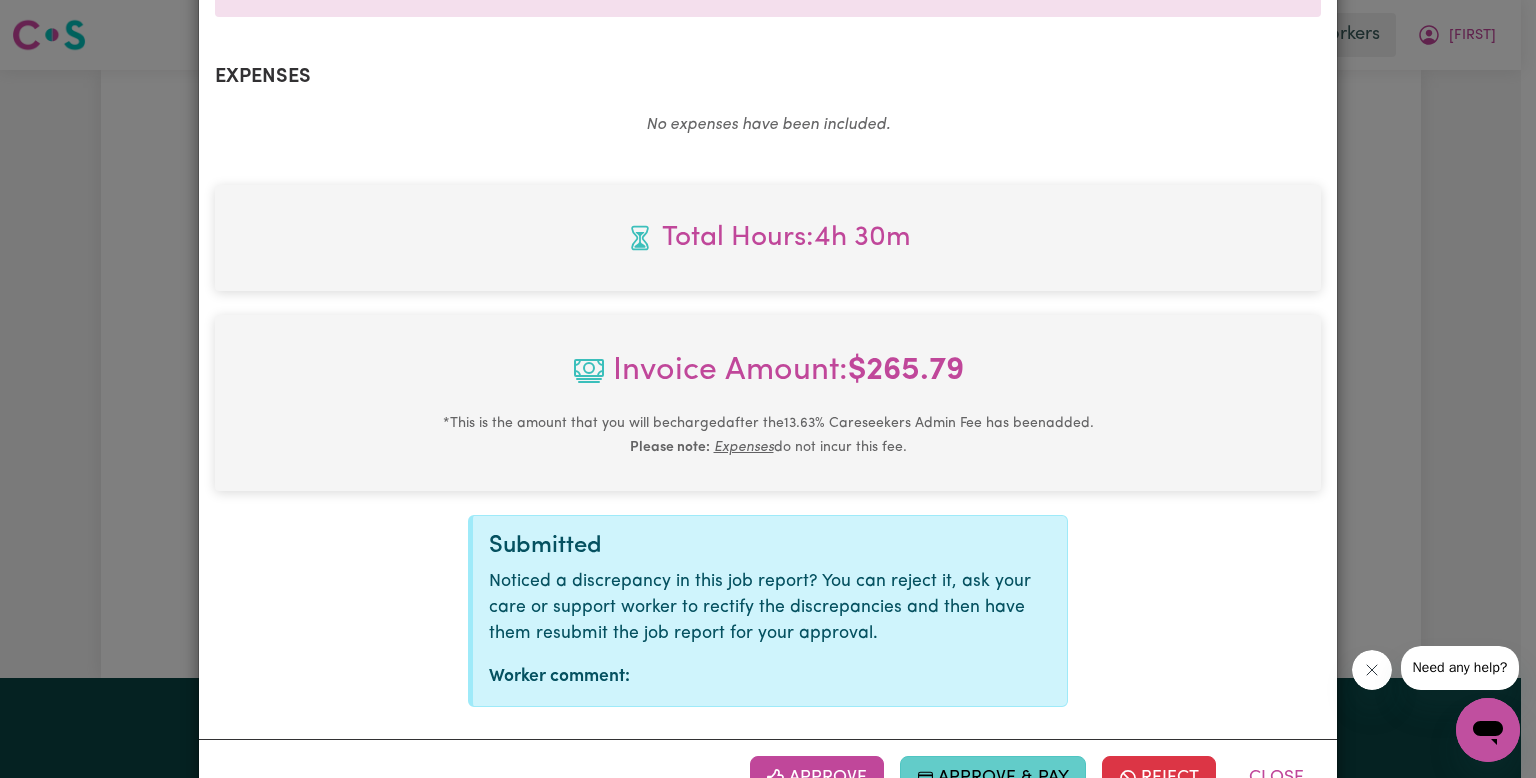 scroll, scrollTop: 764, scrollLeft: 0, axis: vertical 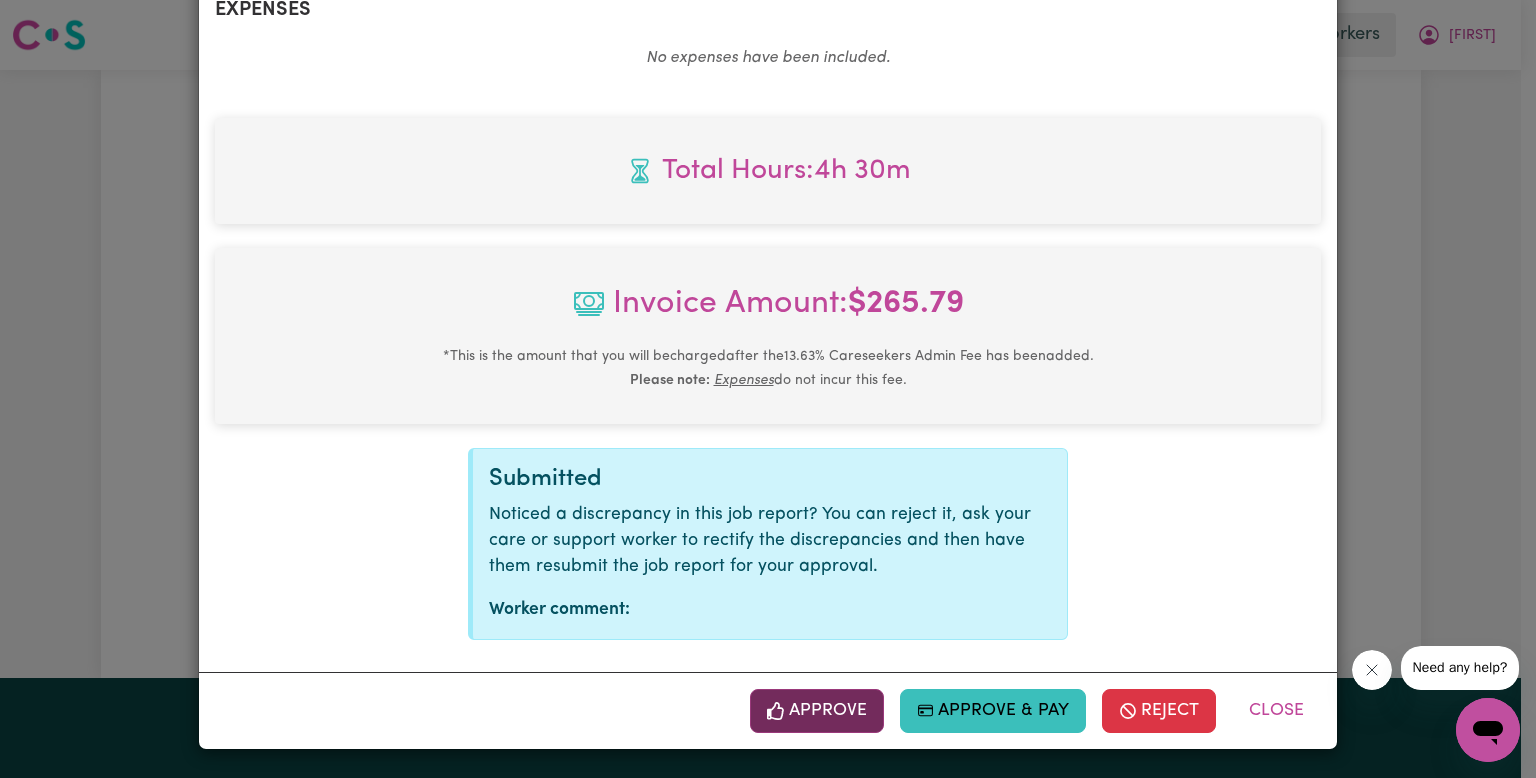 click on "Approve" at bounding box center [817, 711] 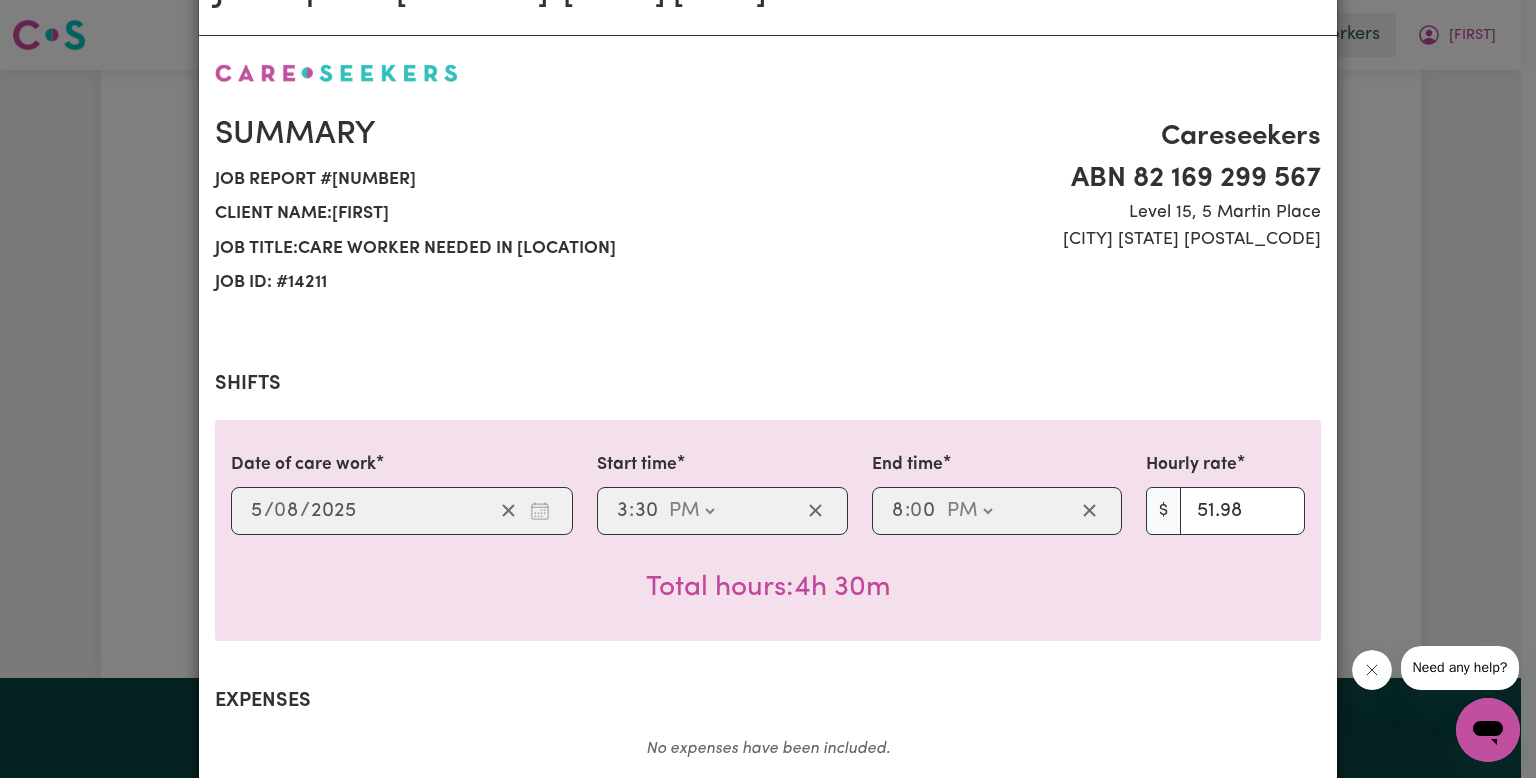scroll, scrollTop: 0, scrollLeft: 0, axis: both 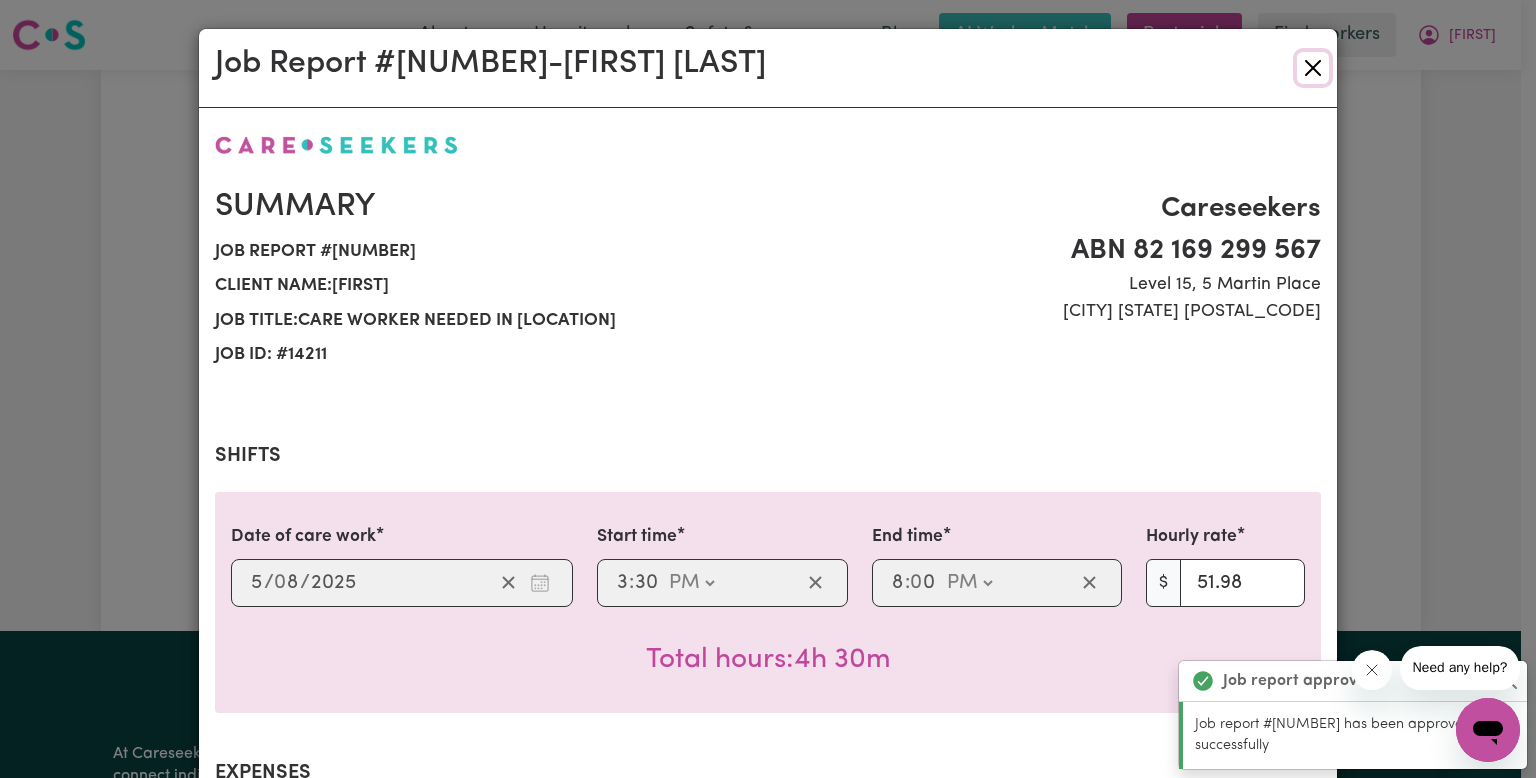 click at bounding box center [1313, 68] 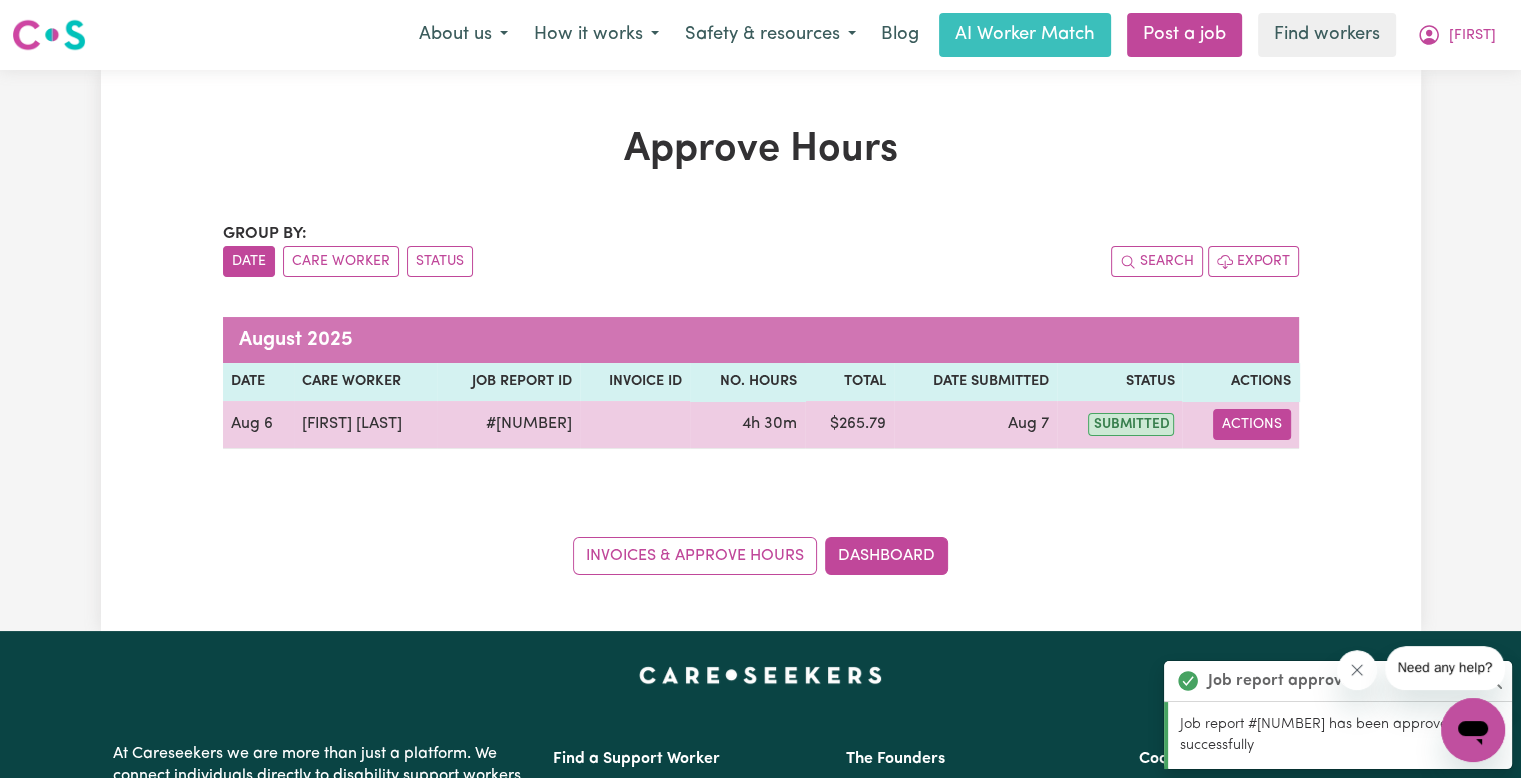 click on "Actions" at bounding box center [1252, 424] 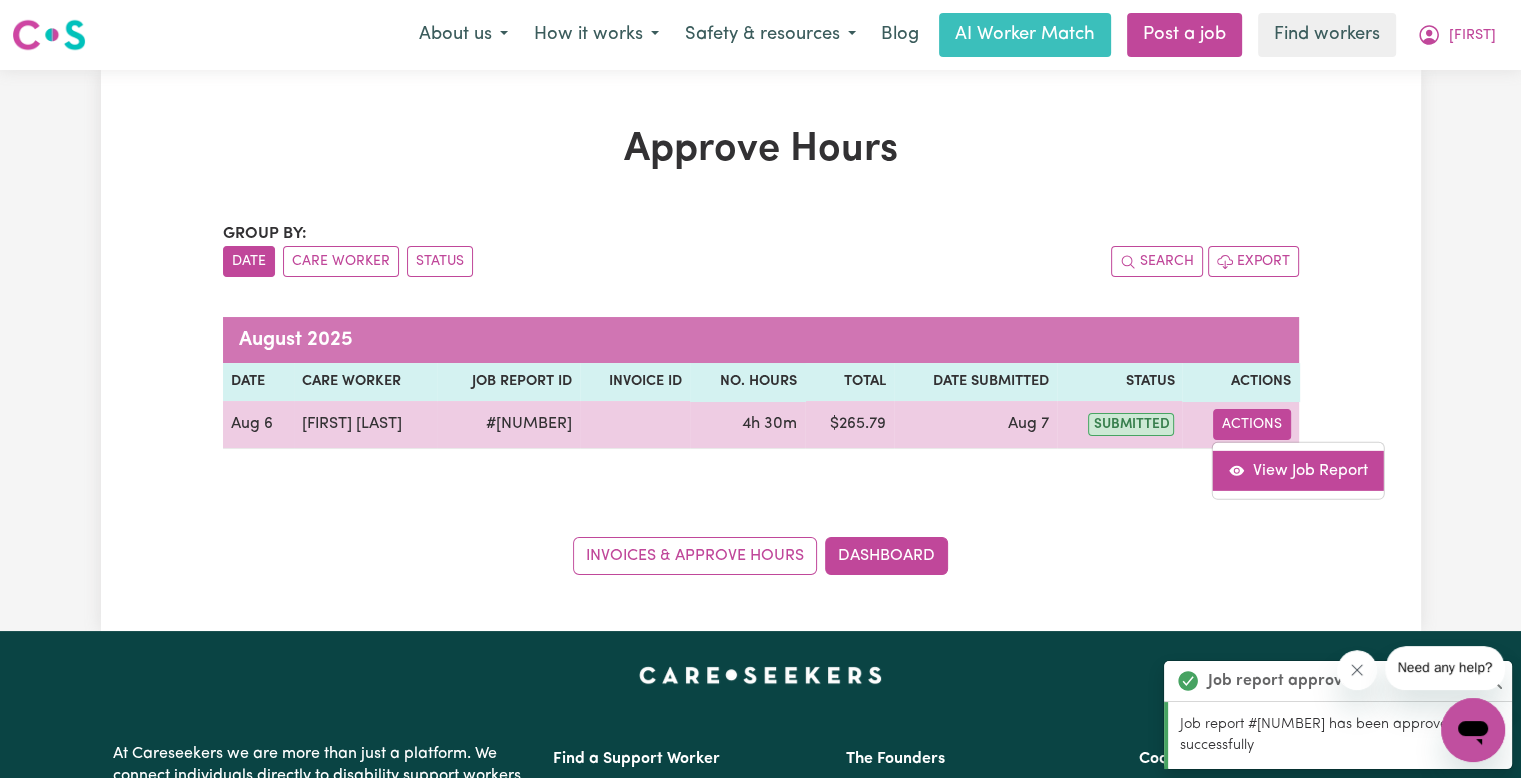 click on "View Job Report" at bounding box center [1298, 470] 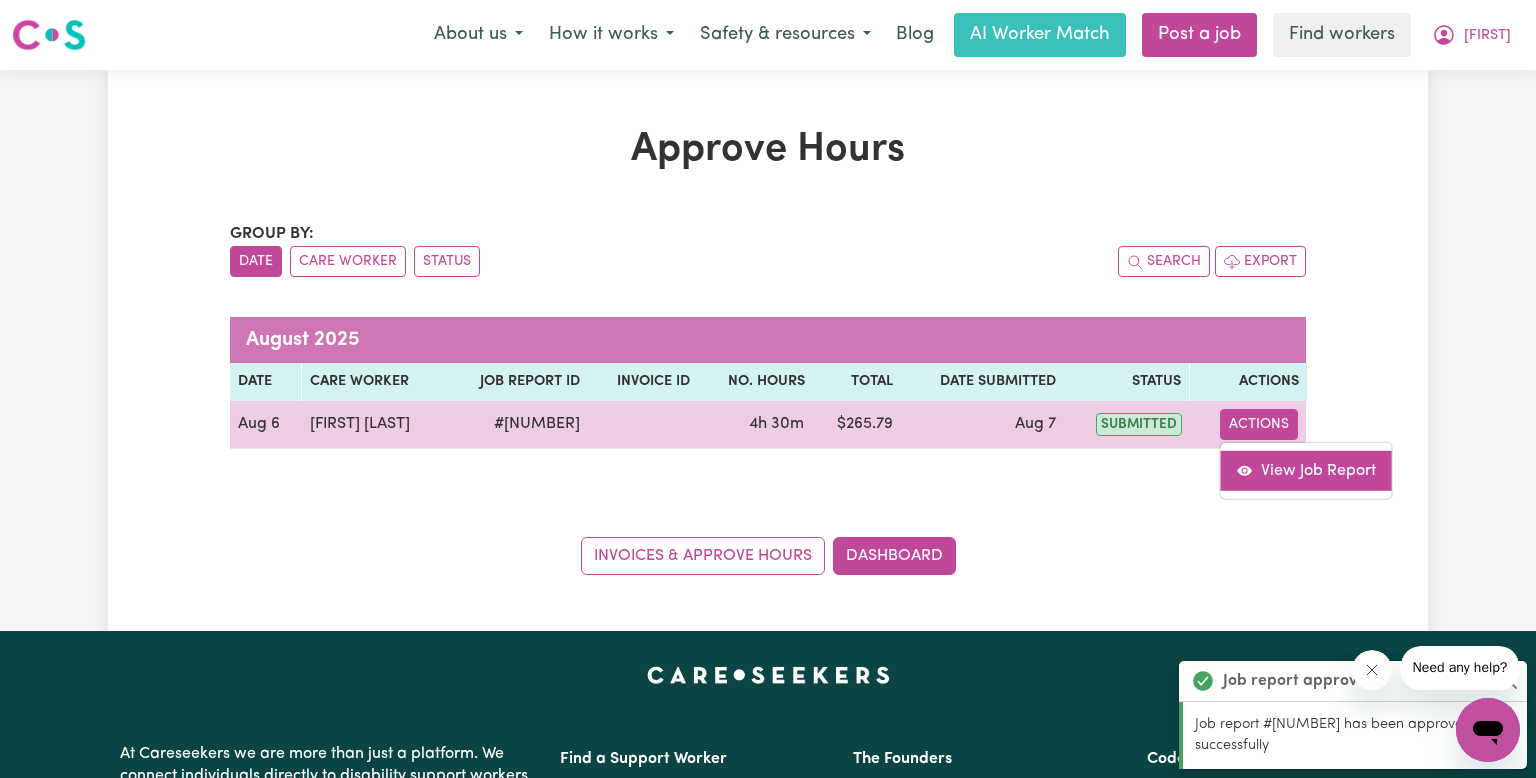 select on "pm" 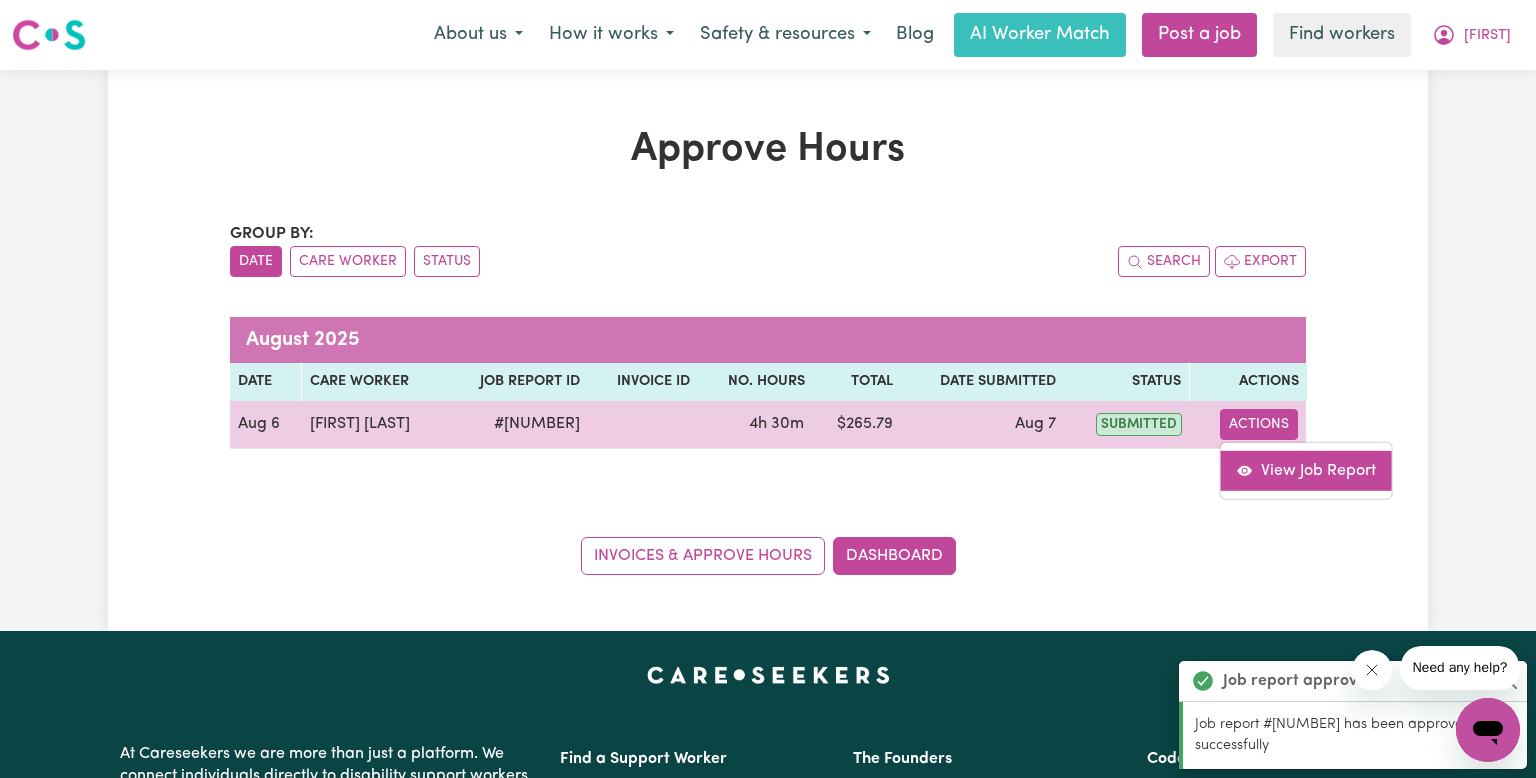 select on "pm" 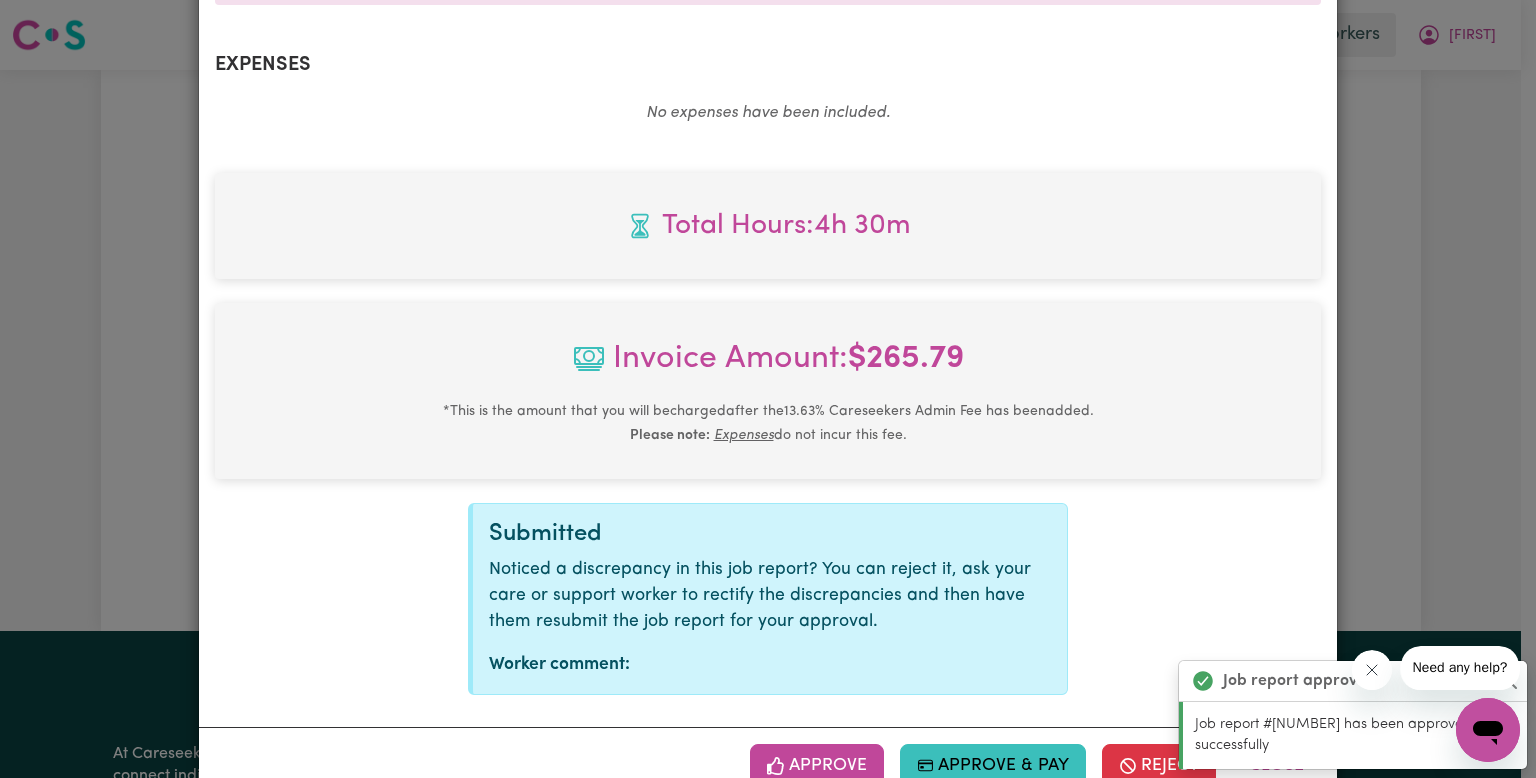 scroll, scrollTop: 764, scrollLeft: 0, axis: vertical 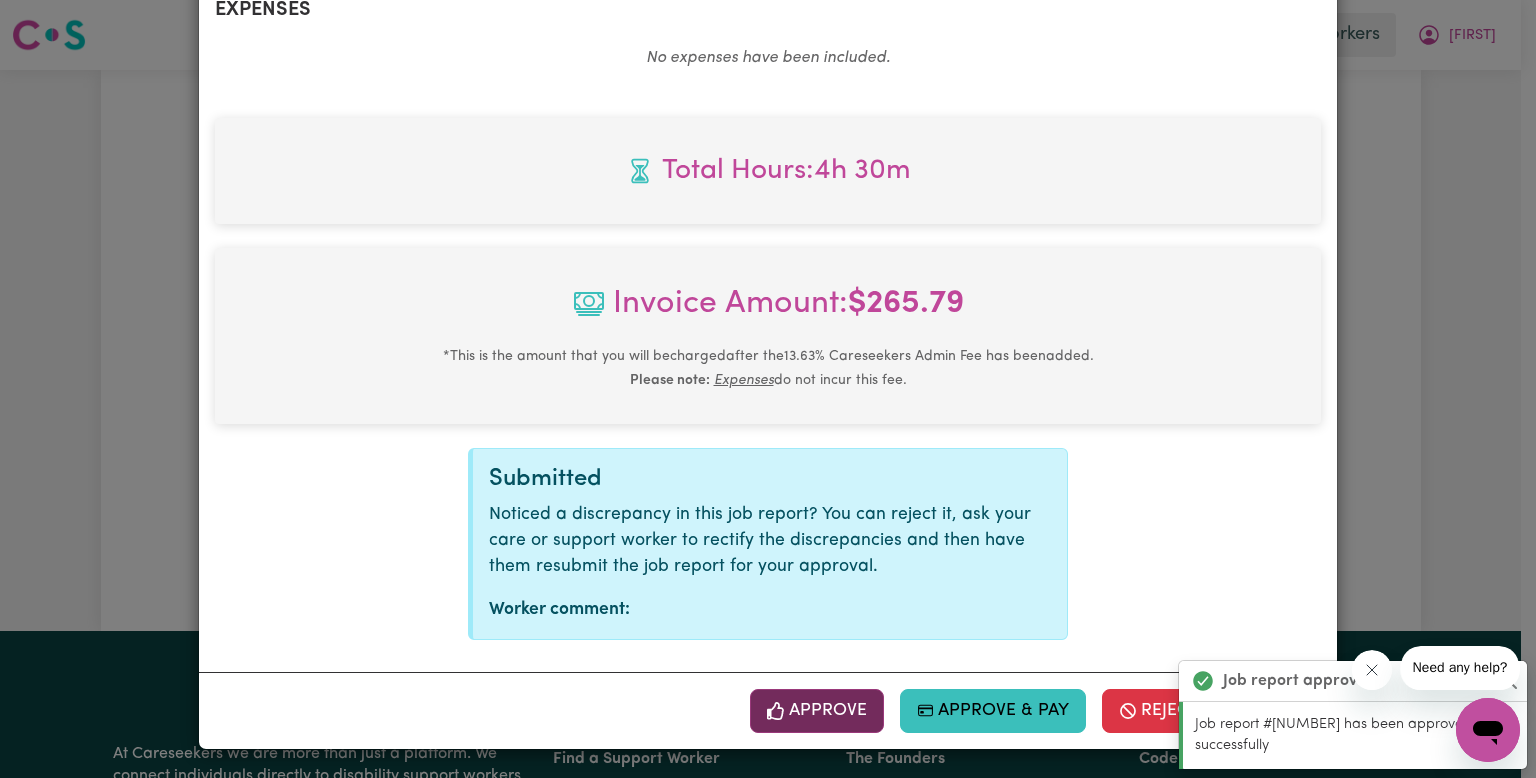 click on "Approve" at bounding box center [817, 711] 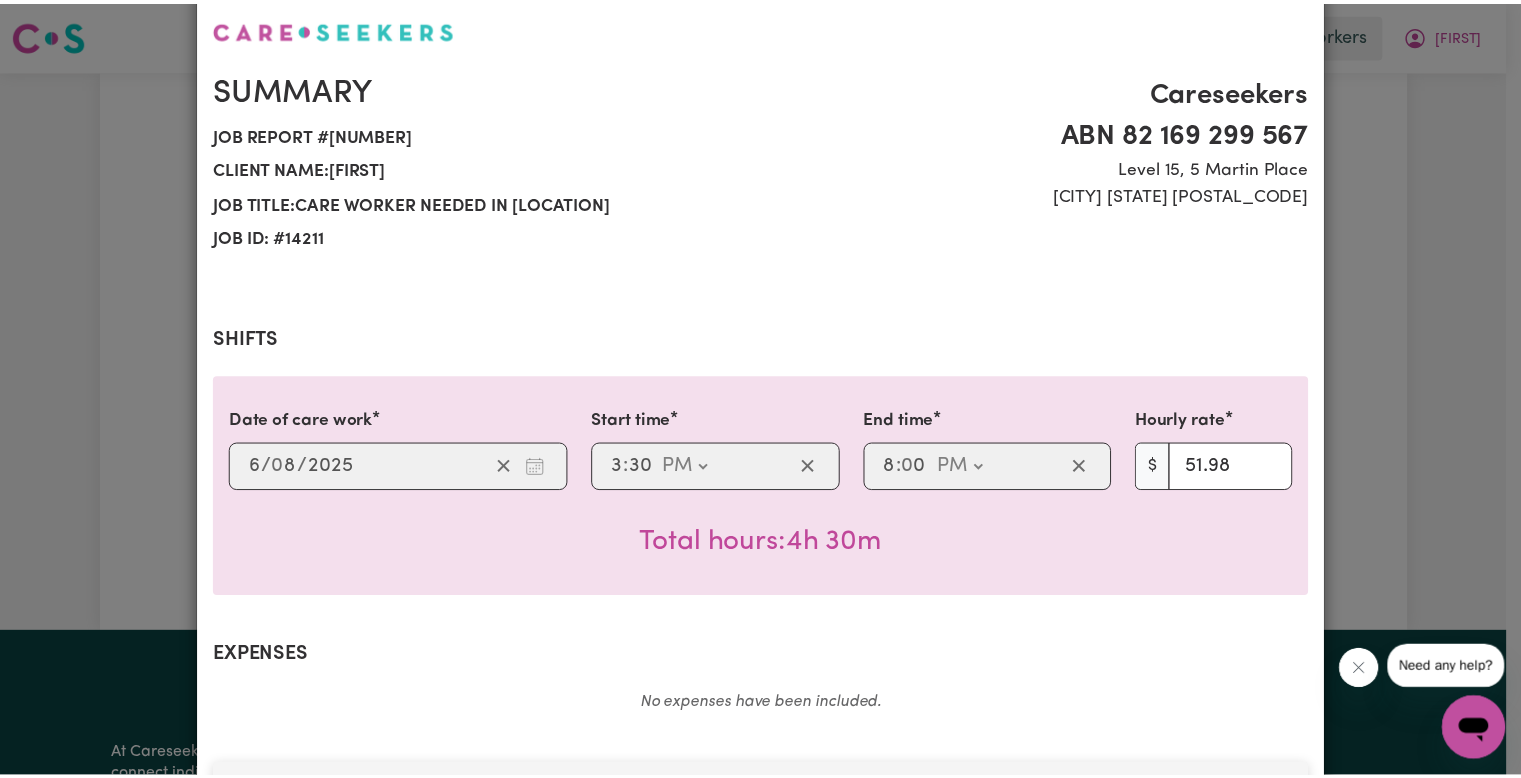 scroll, scrollTop: 0, scrollLeft: 0, axis: both 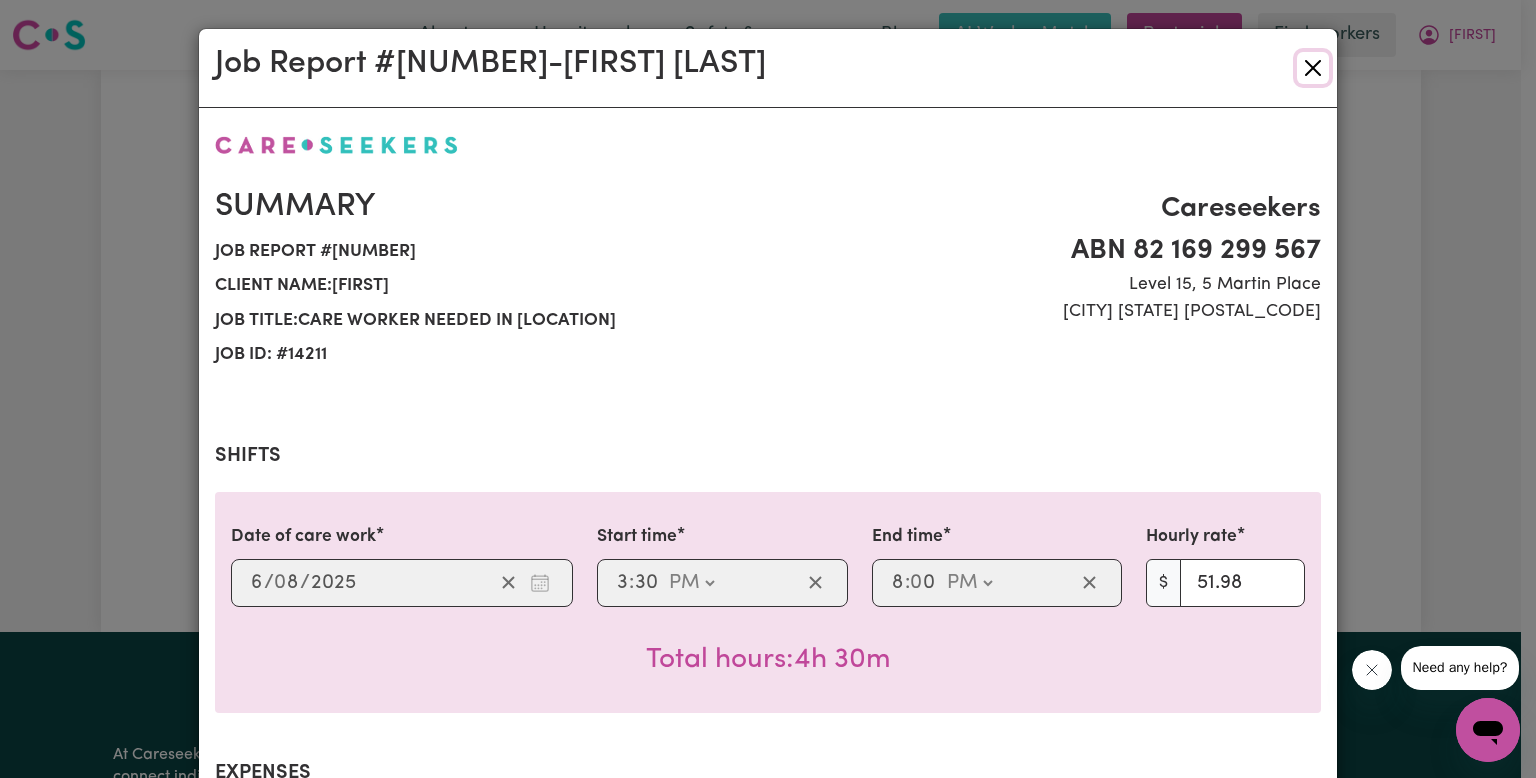 click at bounding box center (1313, 68) 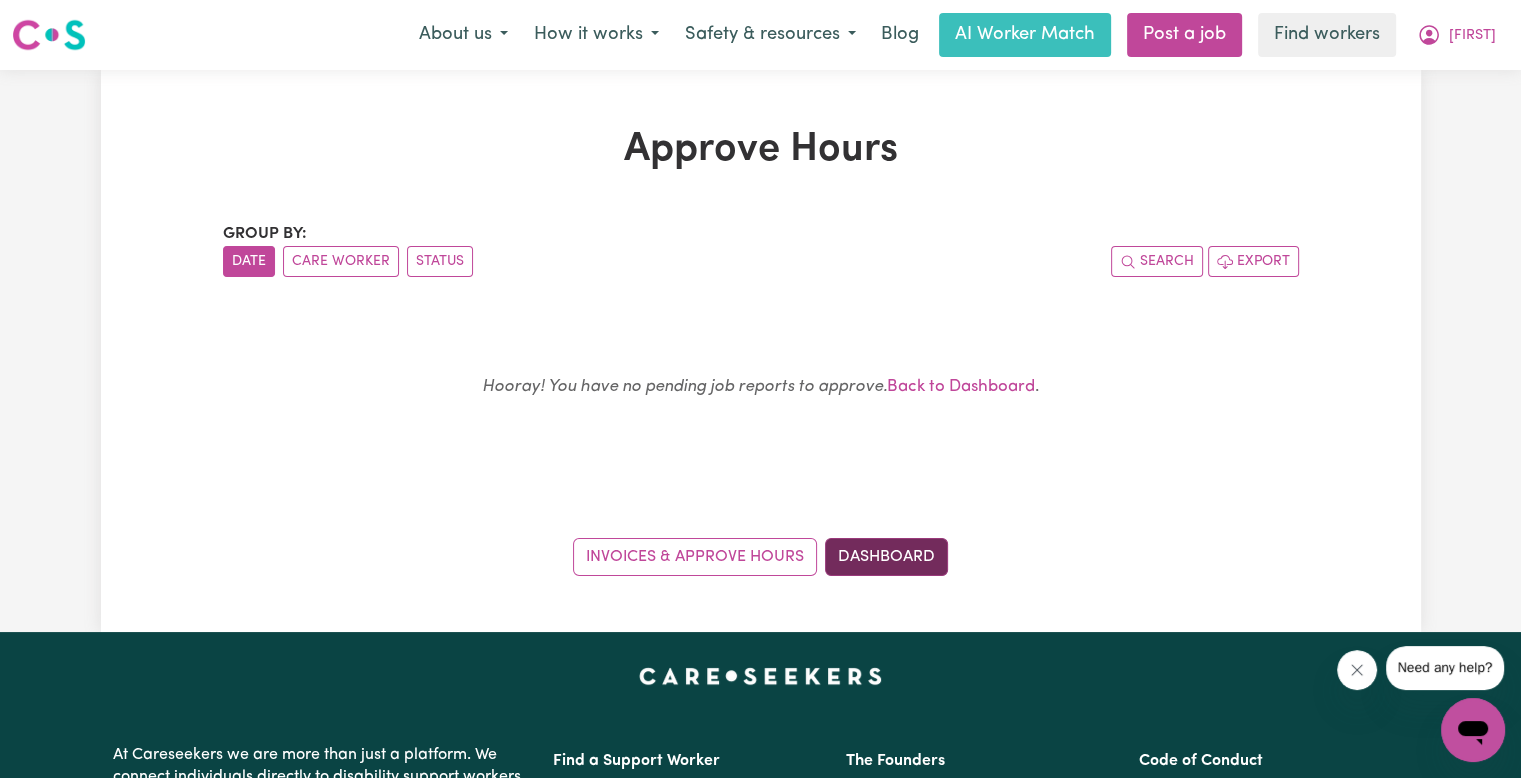 click on "Dashboard" at bounding box center (886, 557) 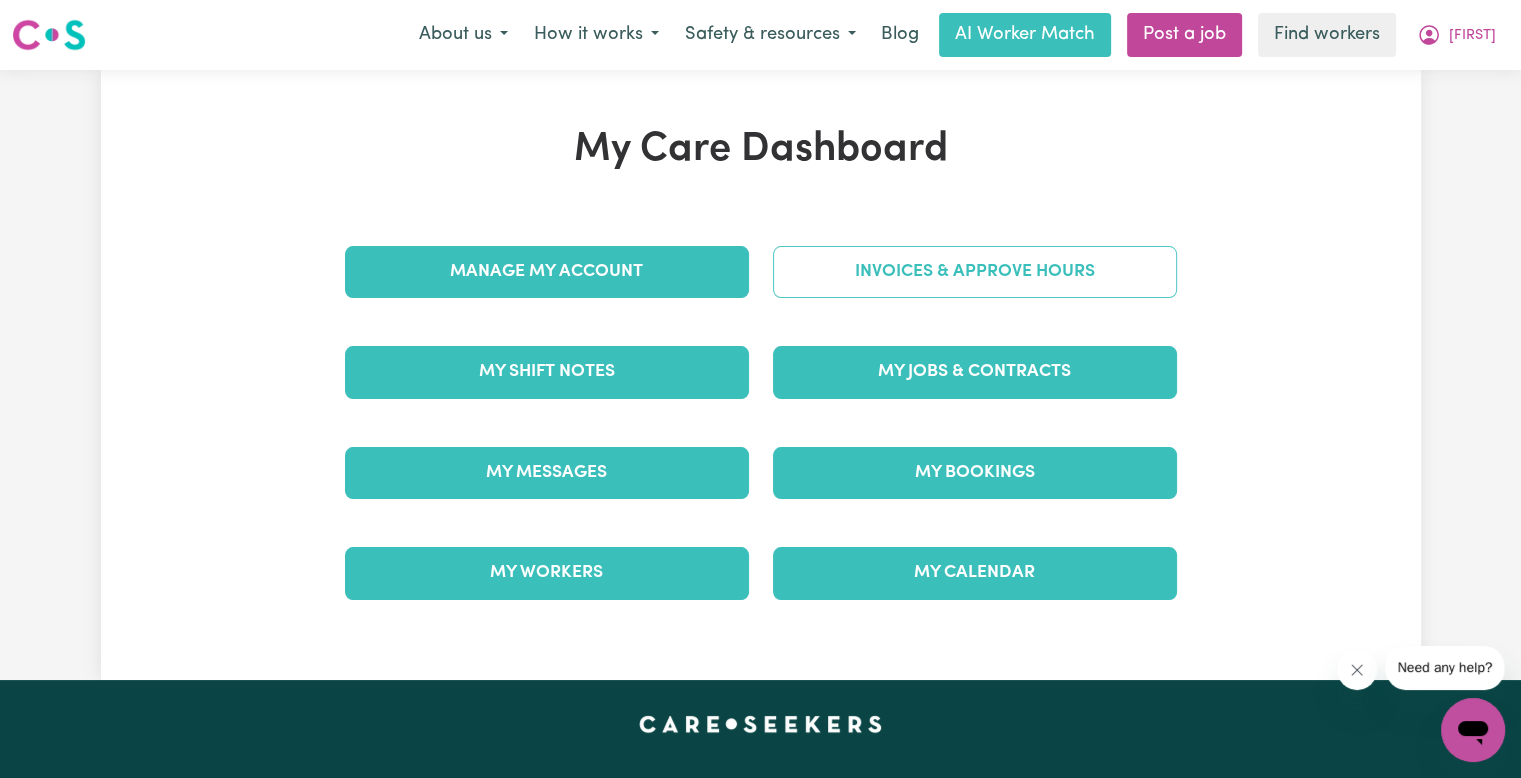 click on "Invoices & Approve Hours" at bounding box center [975, 272] 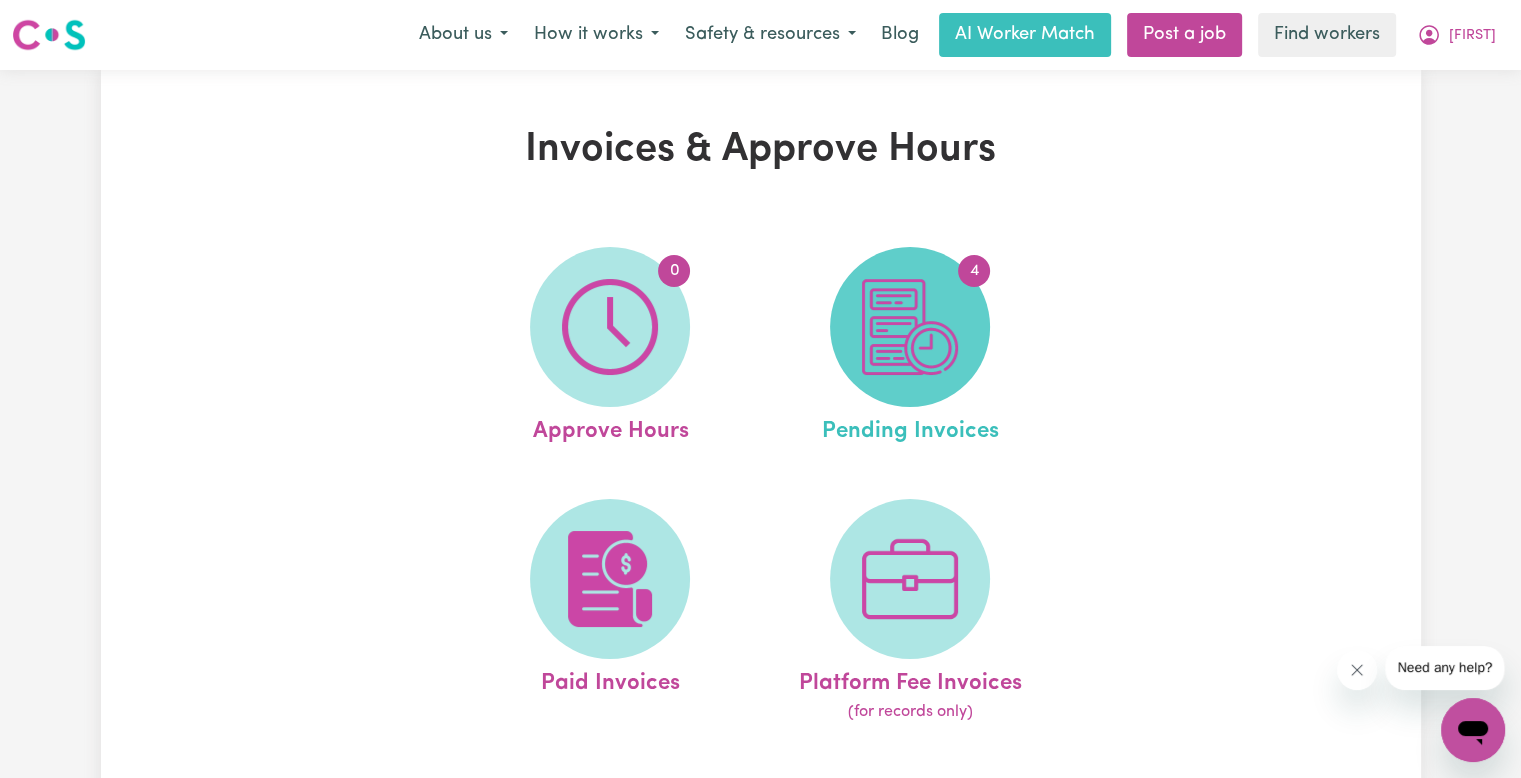 click at bounding box center (910, 327) 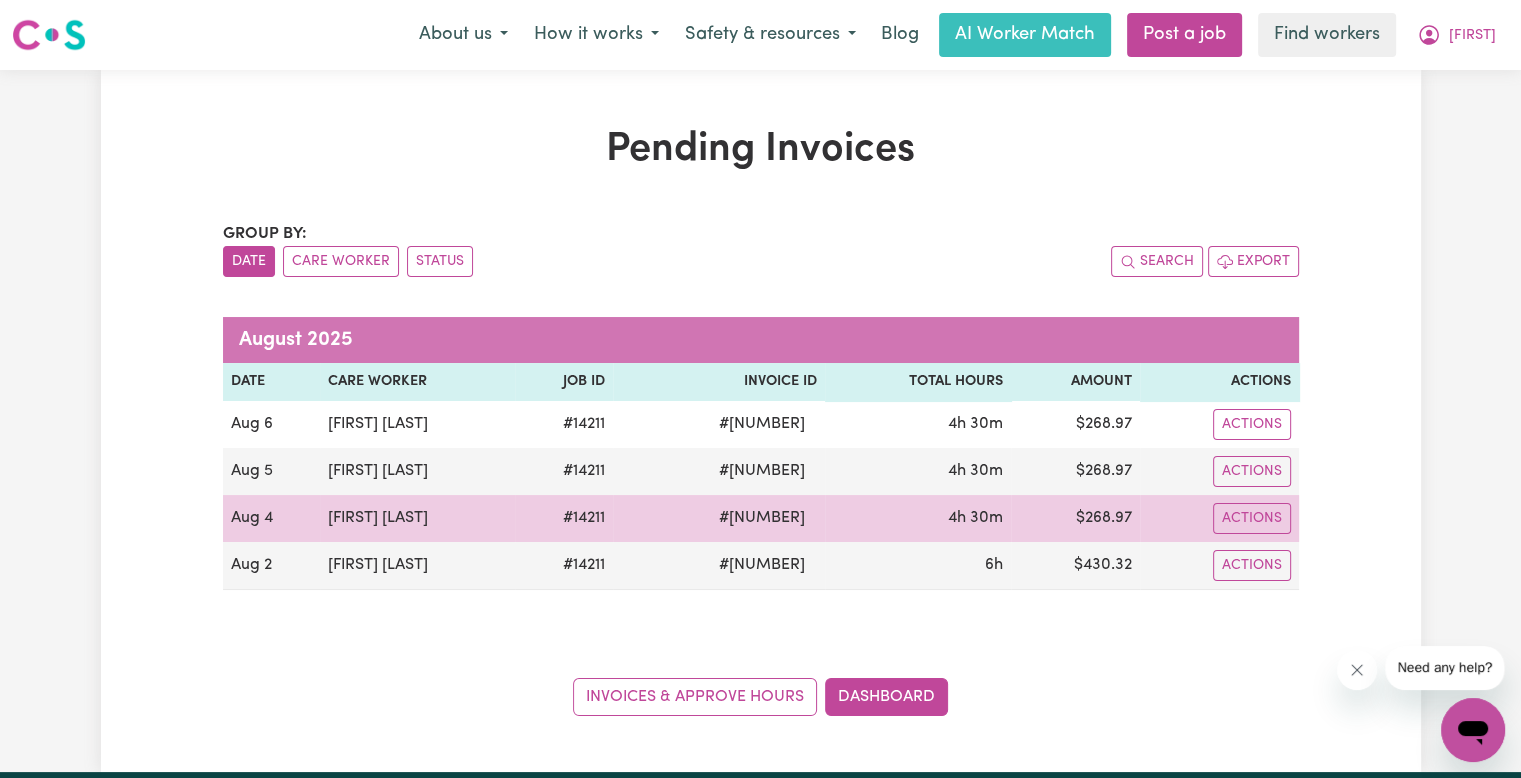 click on "# [NUMBER]" at bounding box center [762, 518] 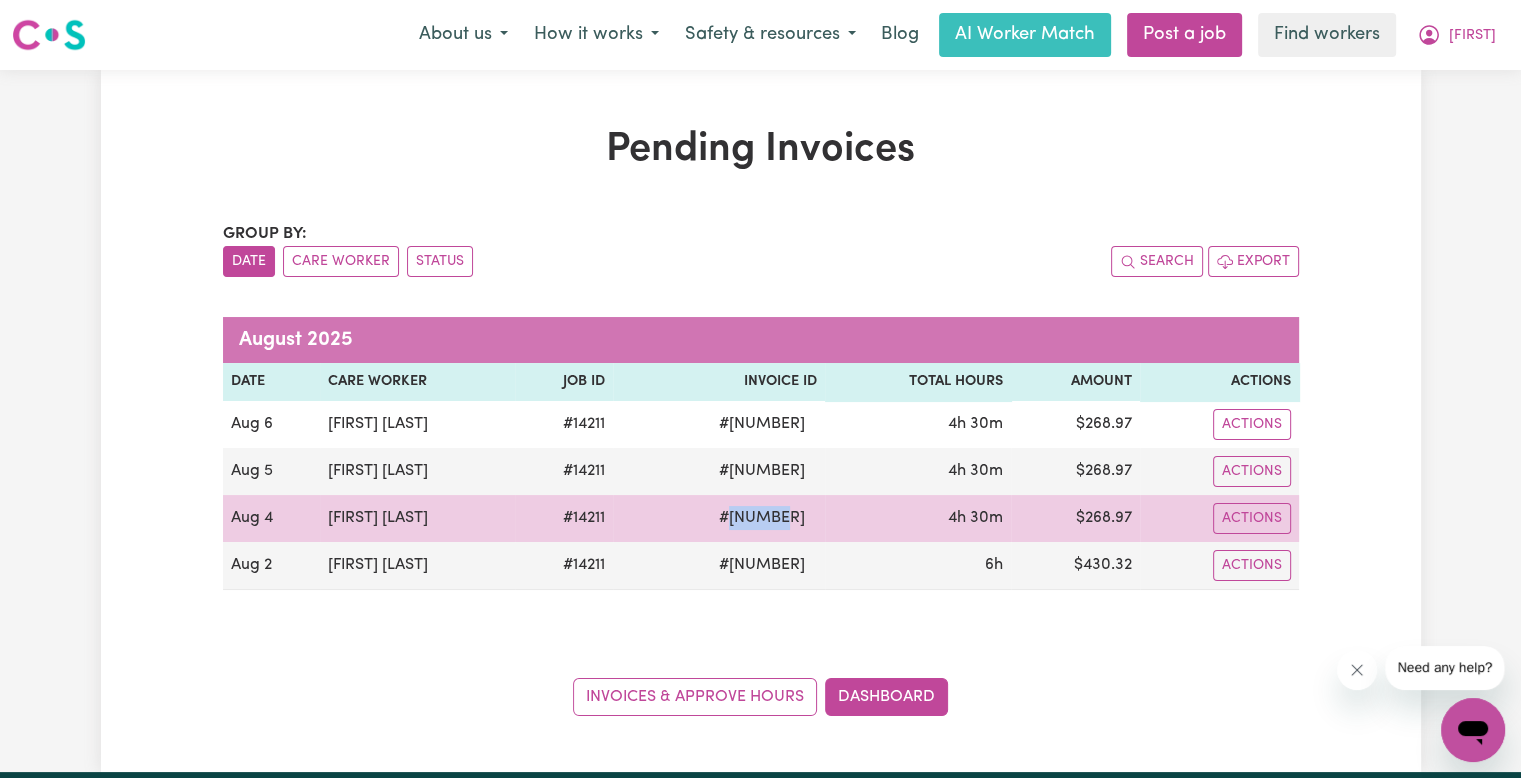 click on "# [NUMBER]" at bounding box center [762, 518] 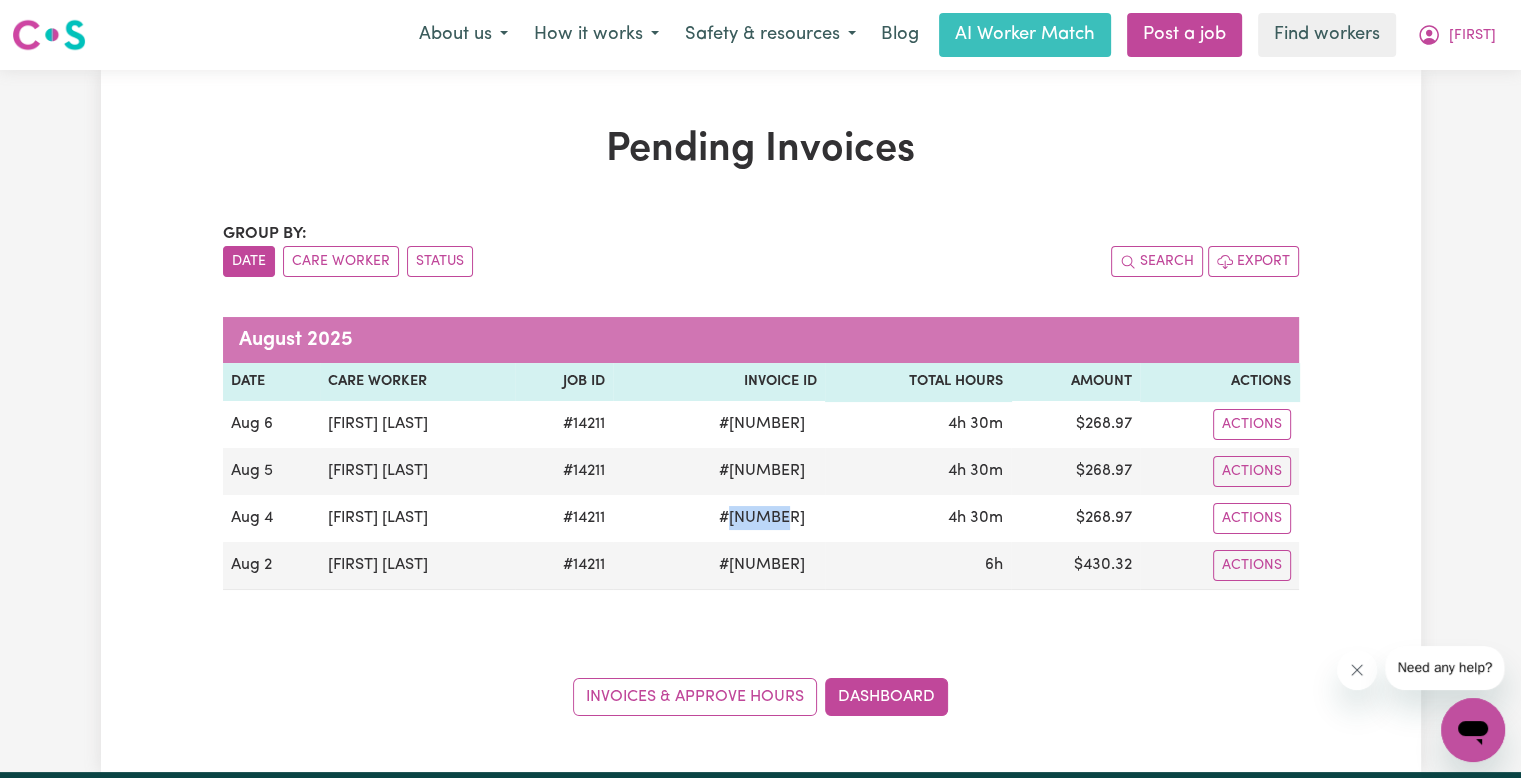 copy on "[NUMBER]" 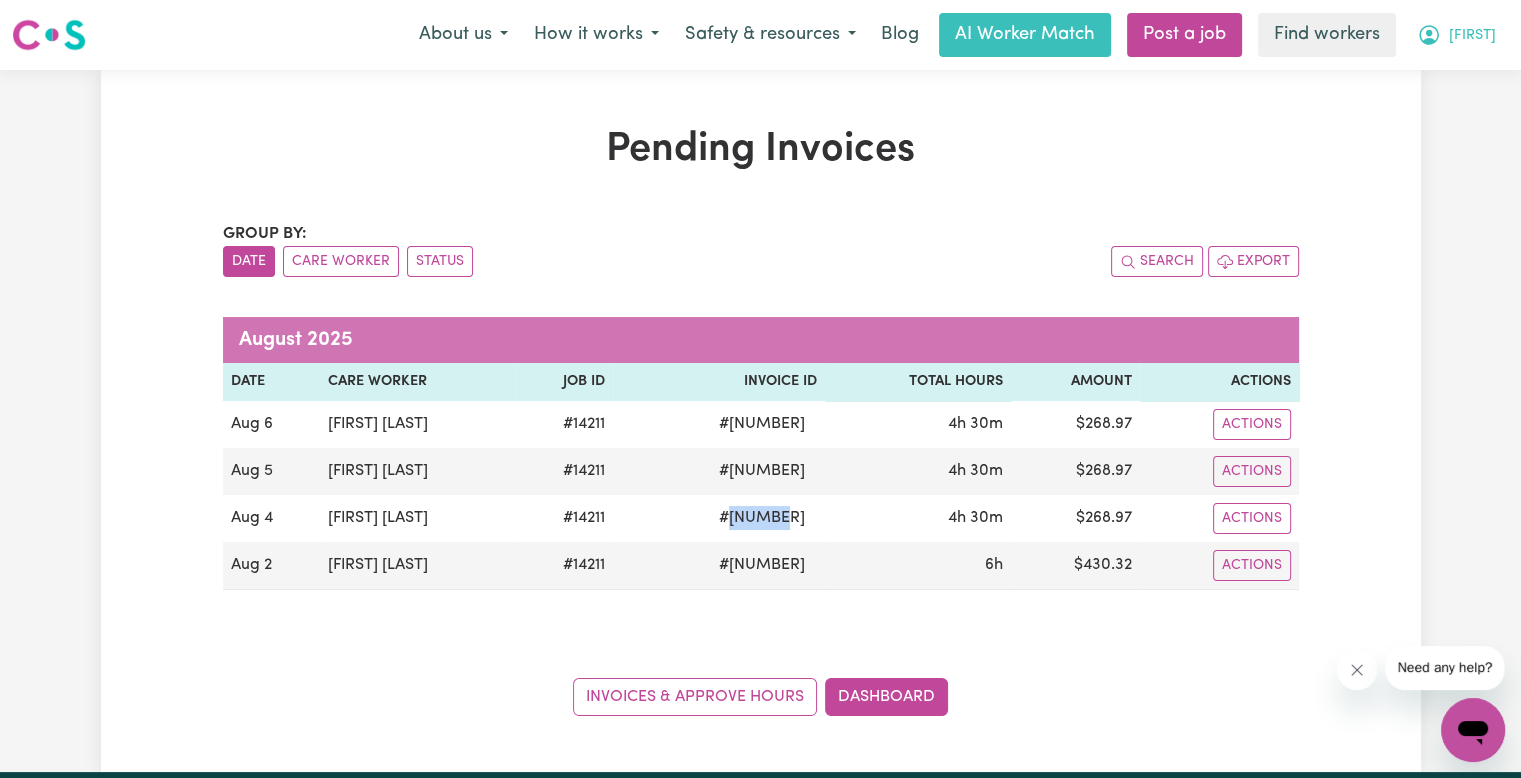 click on "[FIRST]" at bounding box center [1456, 35] 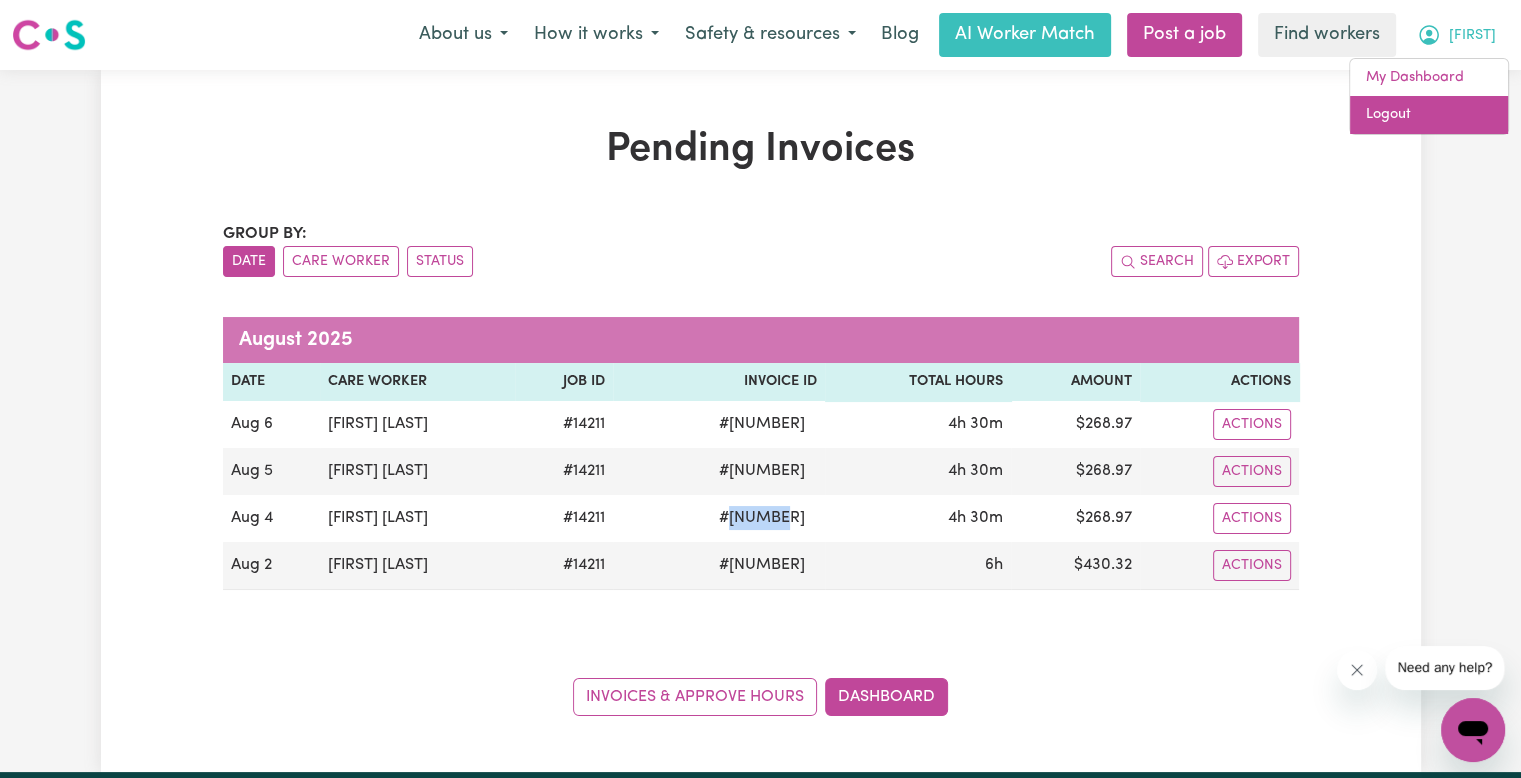 click on "Logout" at bounding box center [1429, 115] 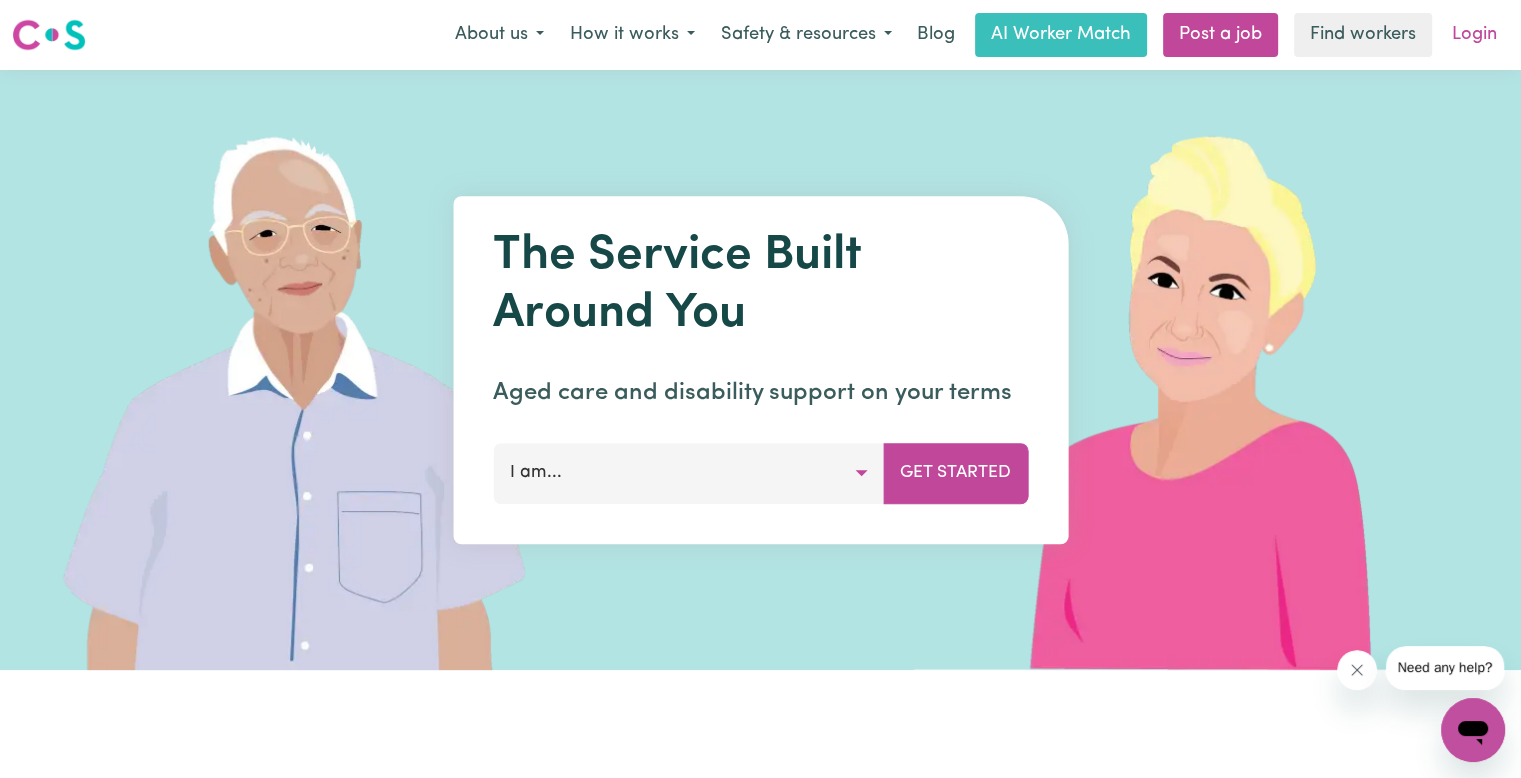 click on "Login" at bounding box center (1474, 35) 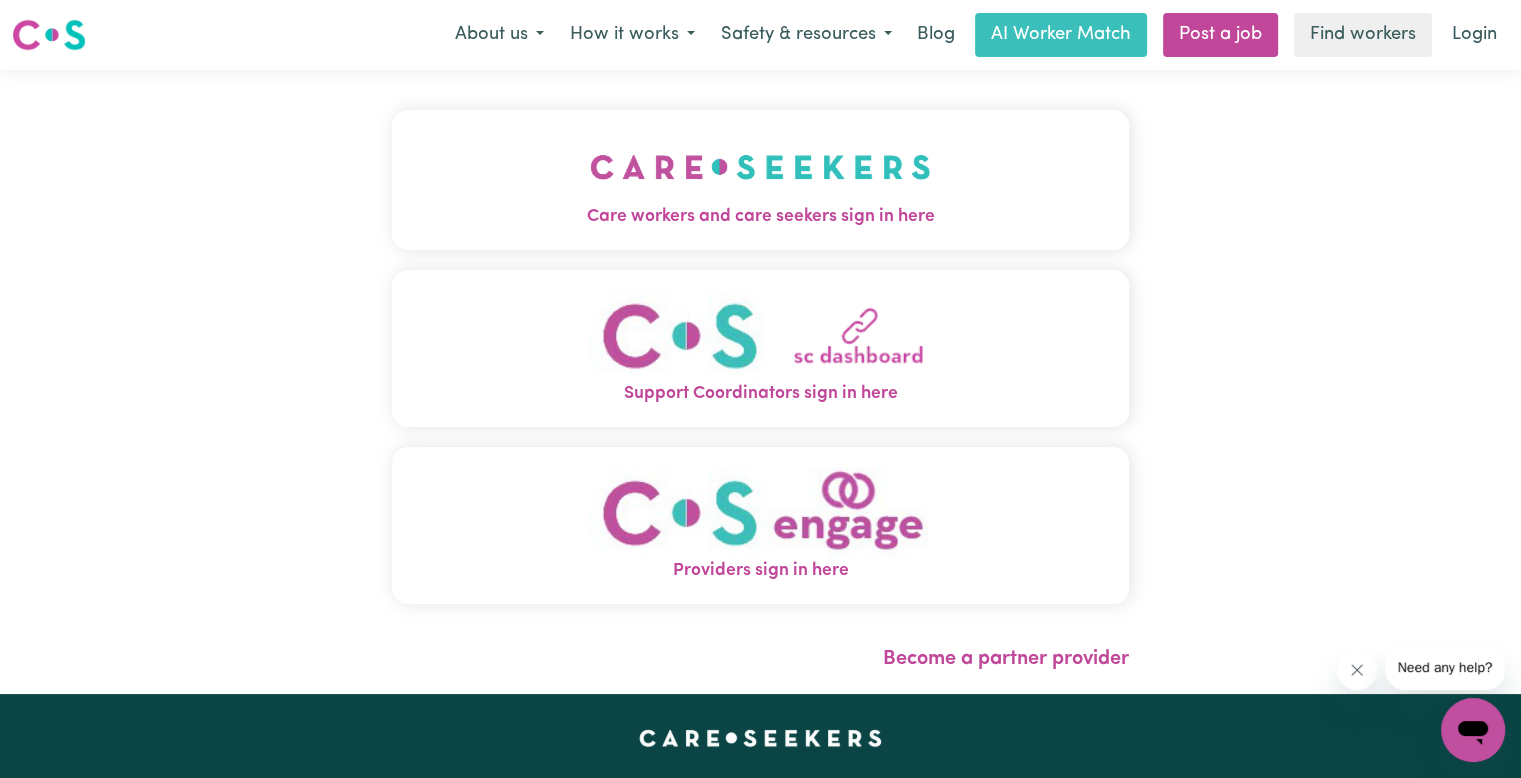 click on "Care workers and care seekers sign in here" at bounding box center [760, 217] 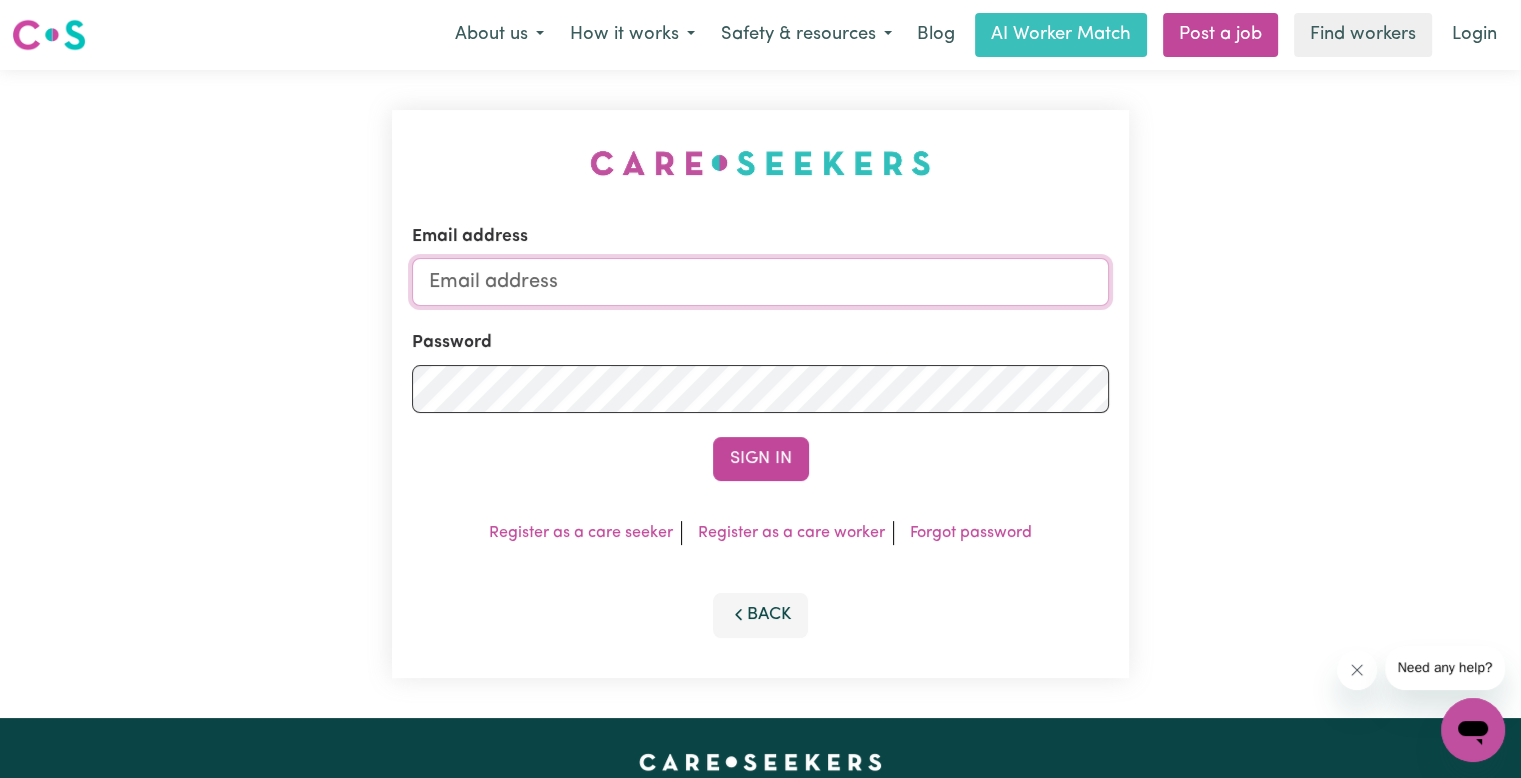 click on "Email address" at bounding box center (760, 282) 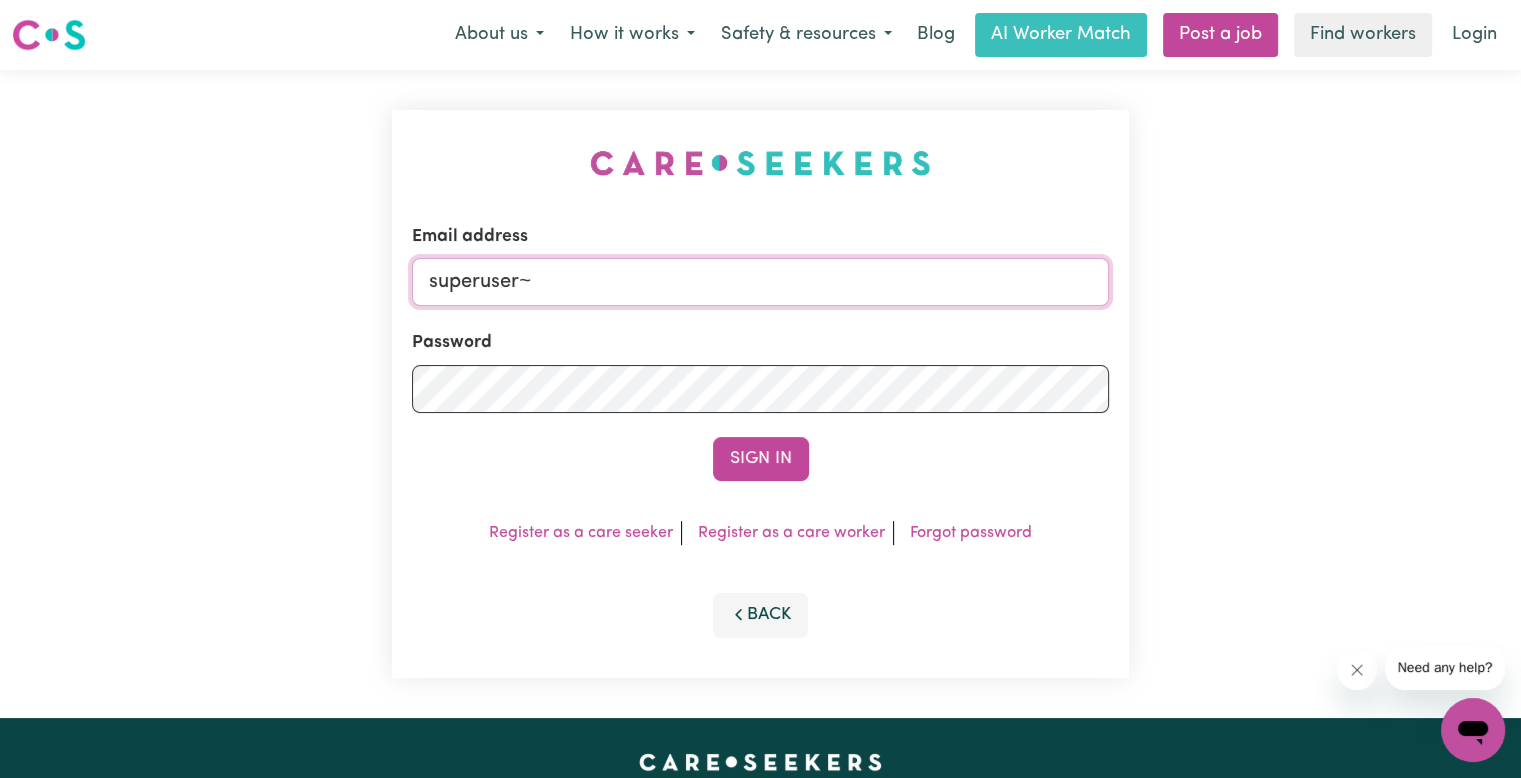 paste on "[USERNAME]@[DOMAIN].com.au" 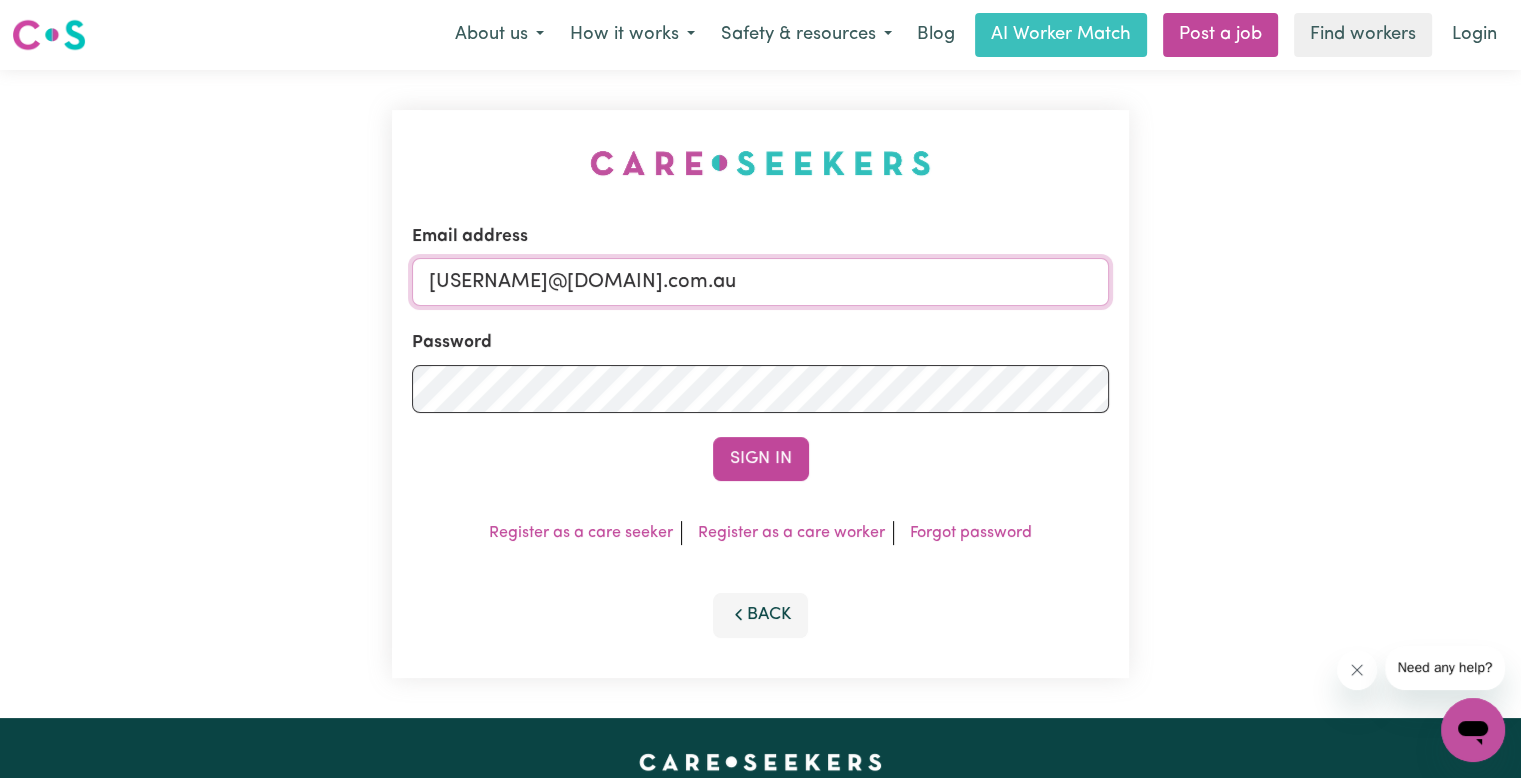 type on "[USERNAME]@[DOMAIN].com.au" 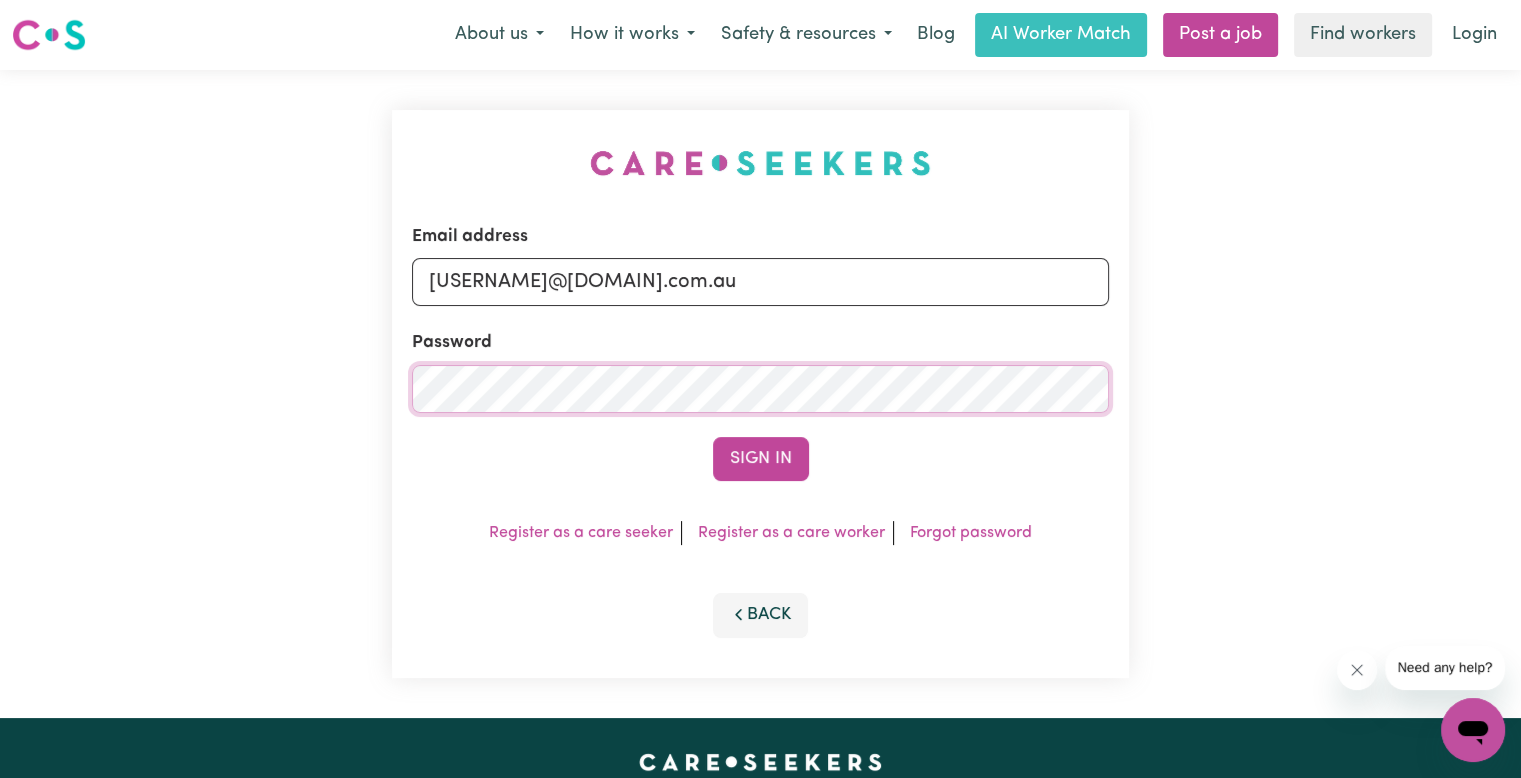 click on "Sign In" at bounding box center [761, 459] 